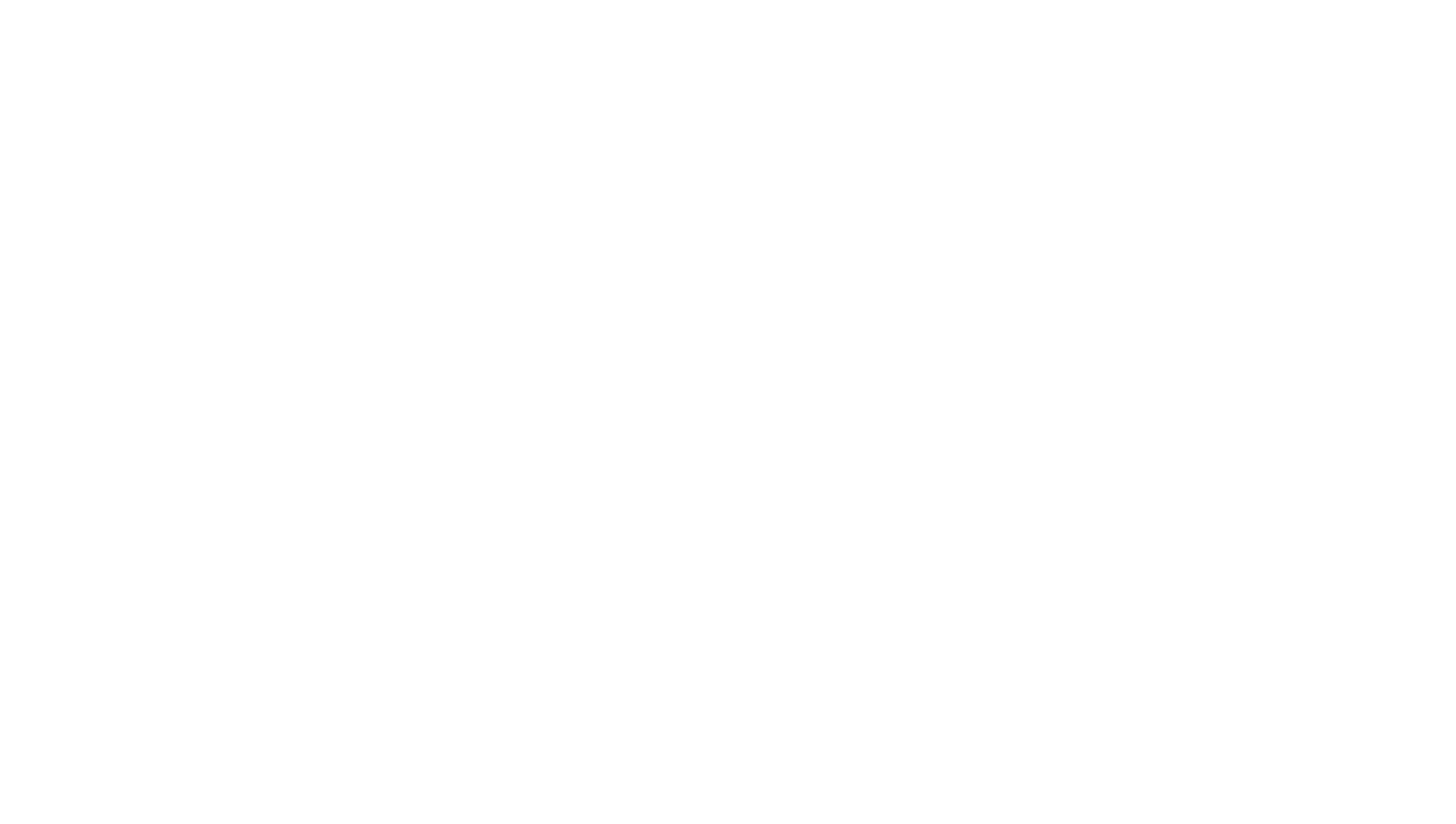 scroll, scrollTop: 0, scrollLeft: 0, axis: both 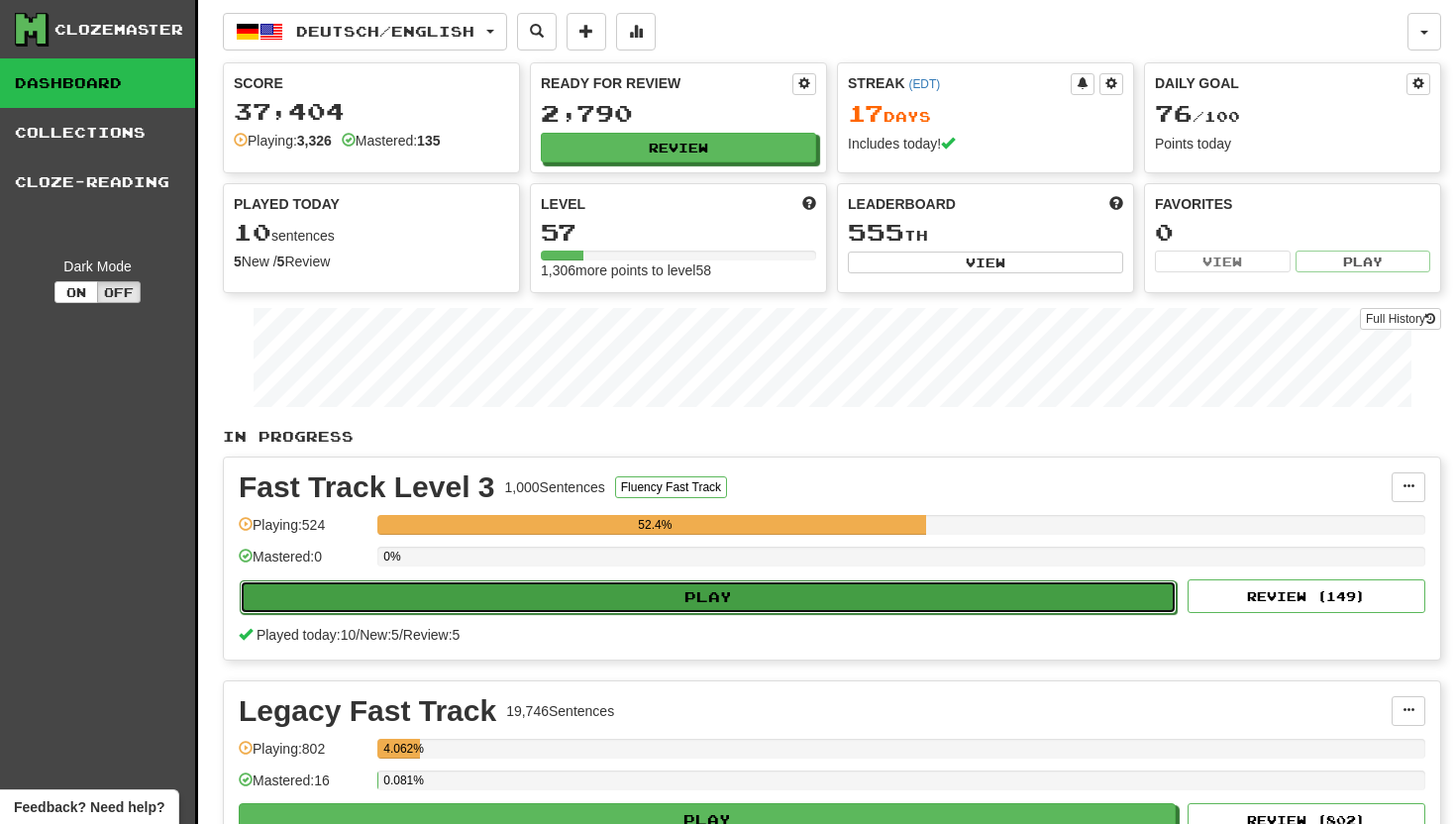 click on "Play" at bounding box center [708, 597] 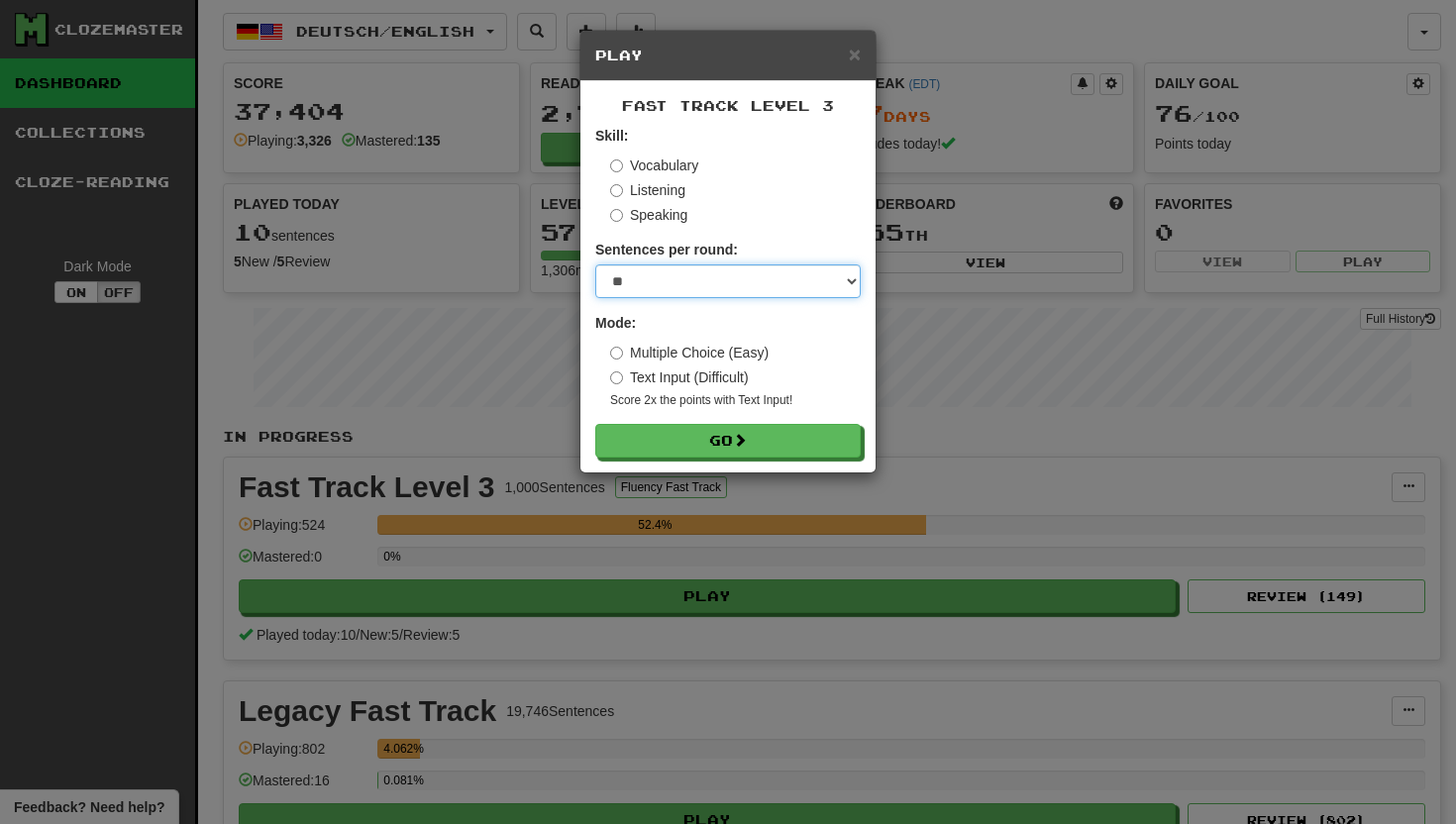 click on "* ** ** ** ** ** *** ********" at bounding box center (728, 281) 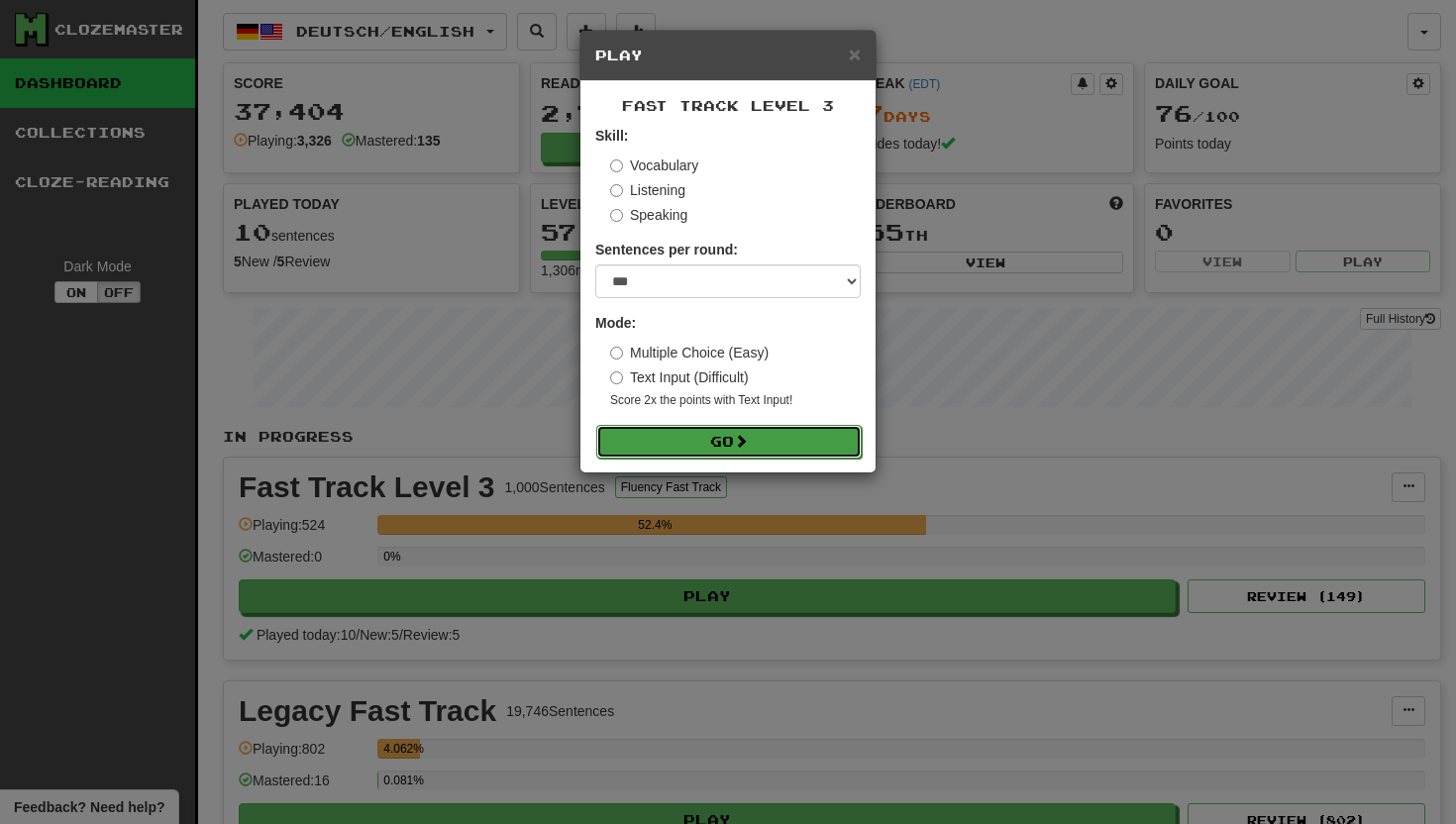 click on "Go" at bounding box center (729, 442) 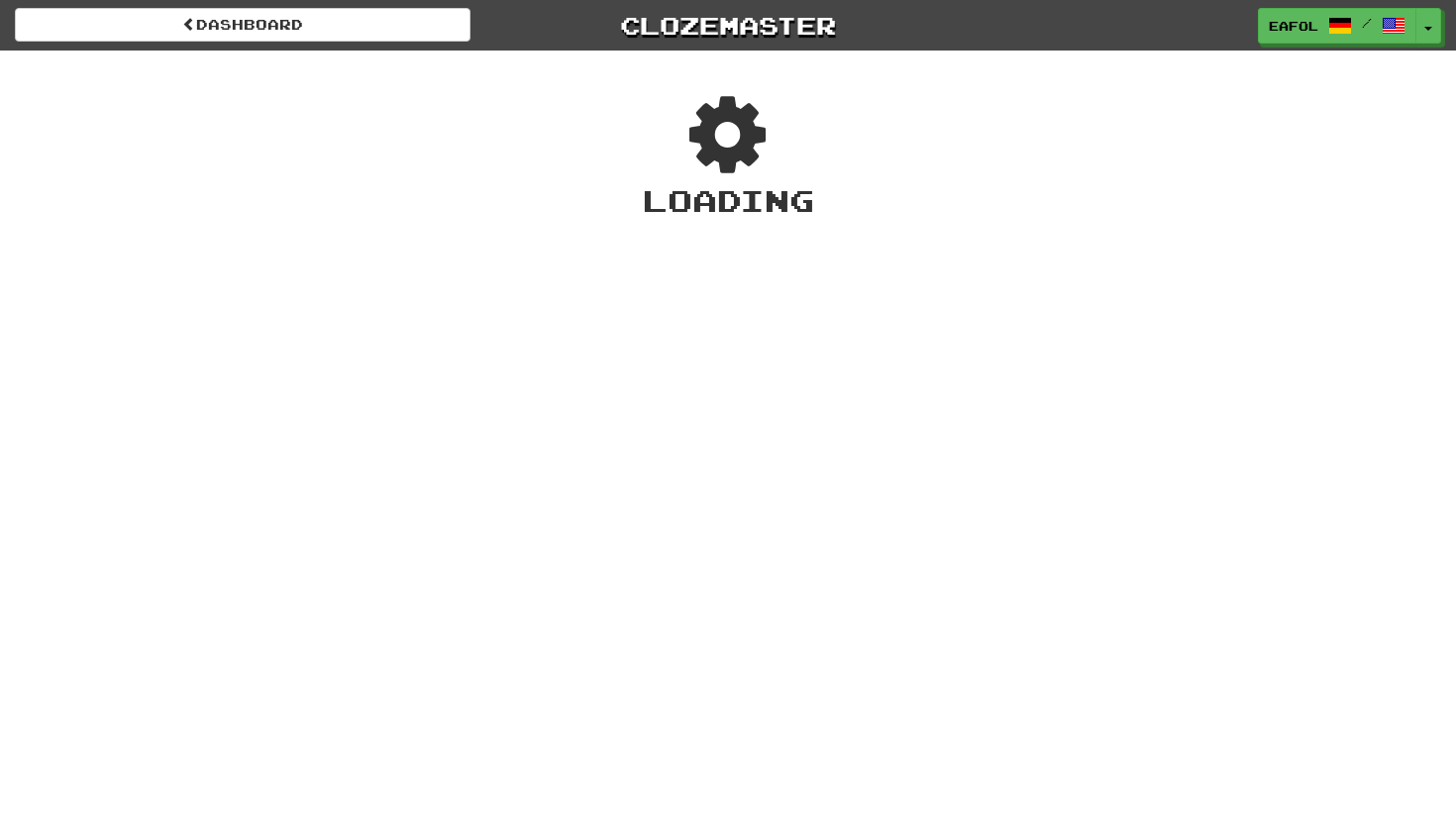 scroll, scrollTop: 0, scrollLeft: 0, axis: both 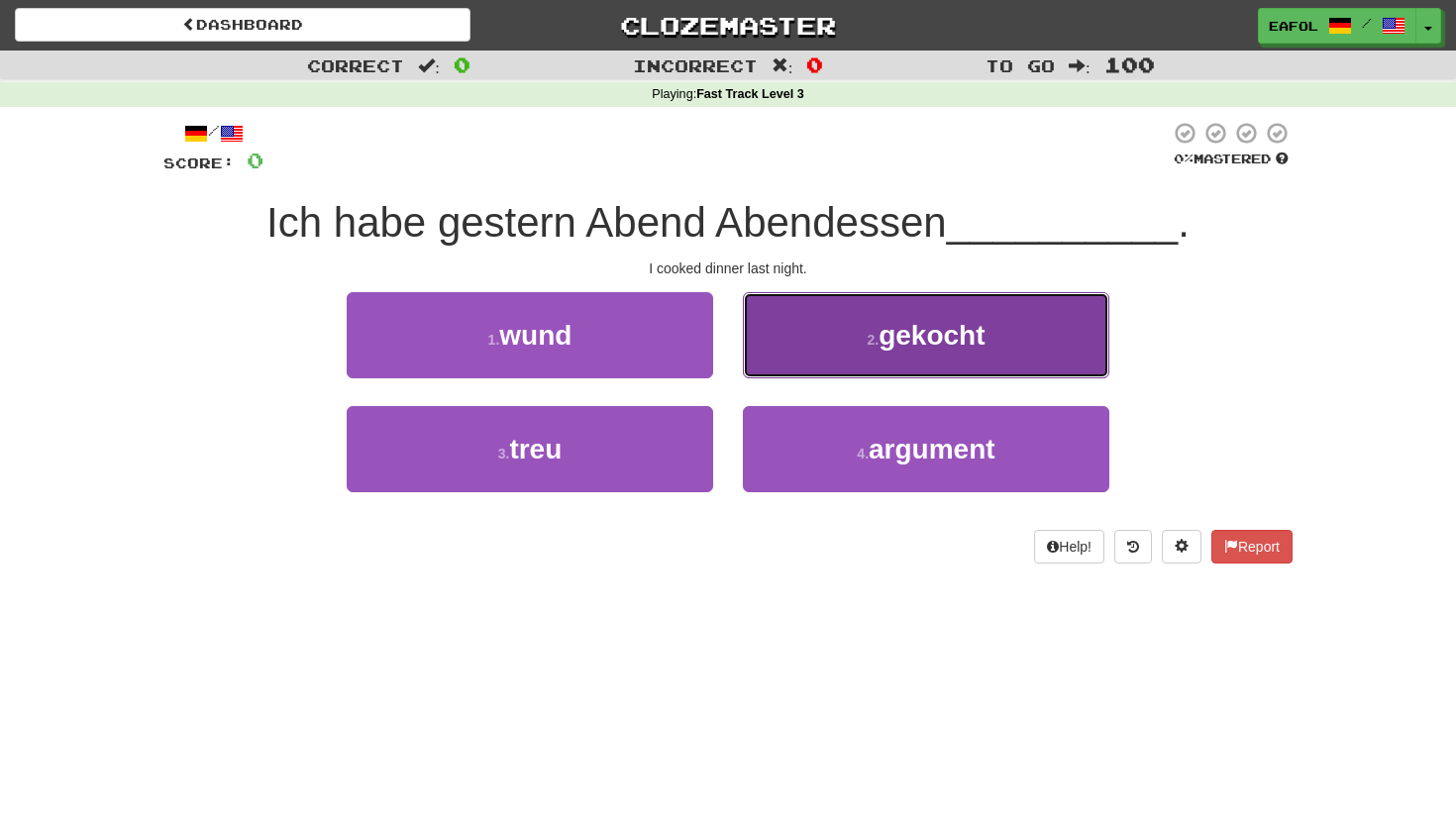 click on "2 .  gekocht" at bounding box center (926, 335) 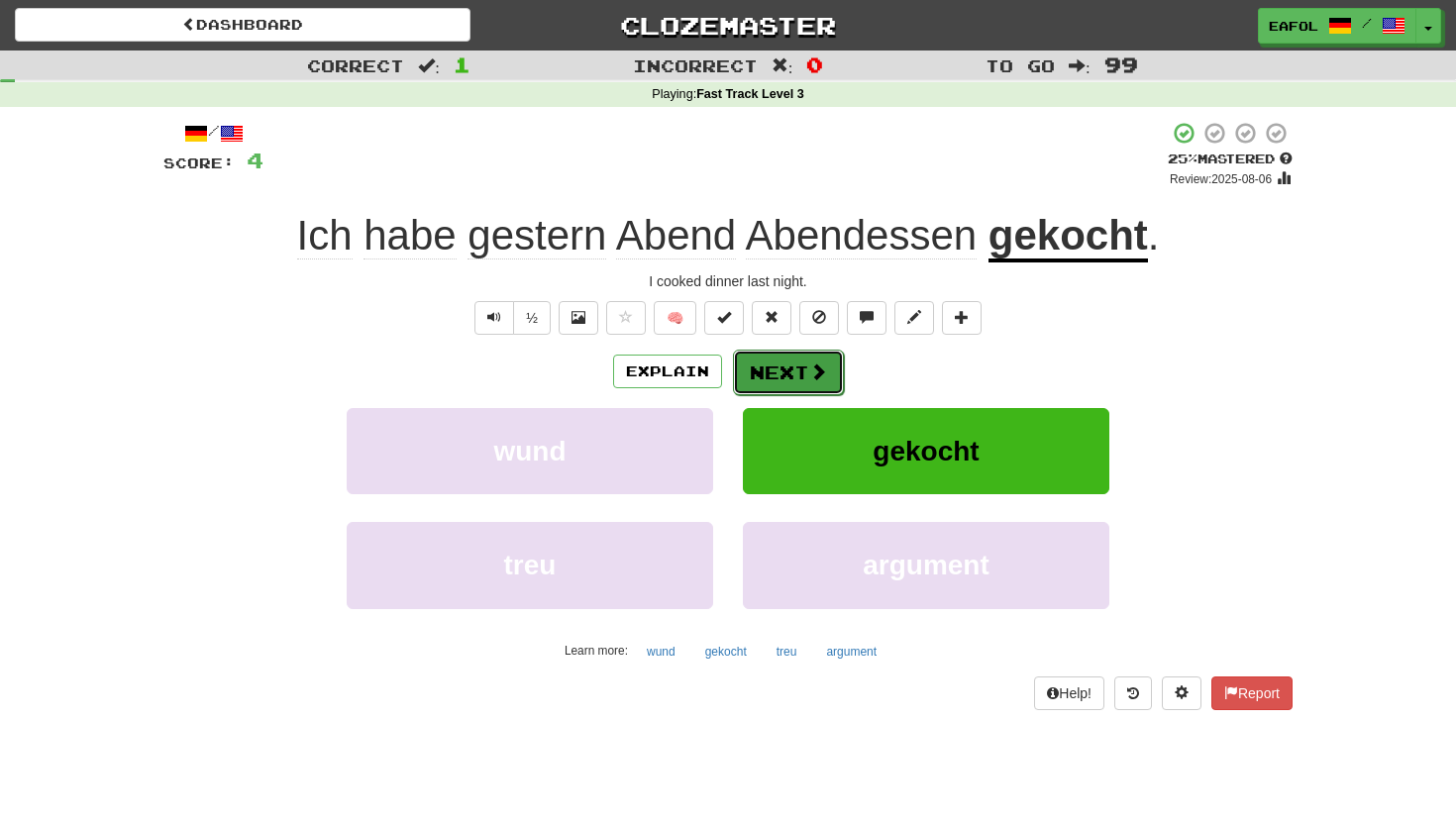 click on "Next" at bounding box center (788, 372) 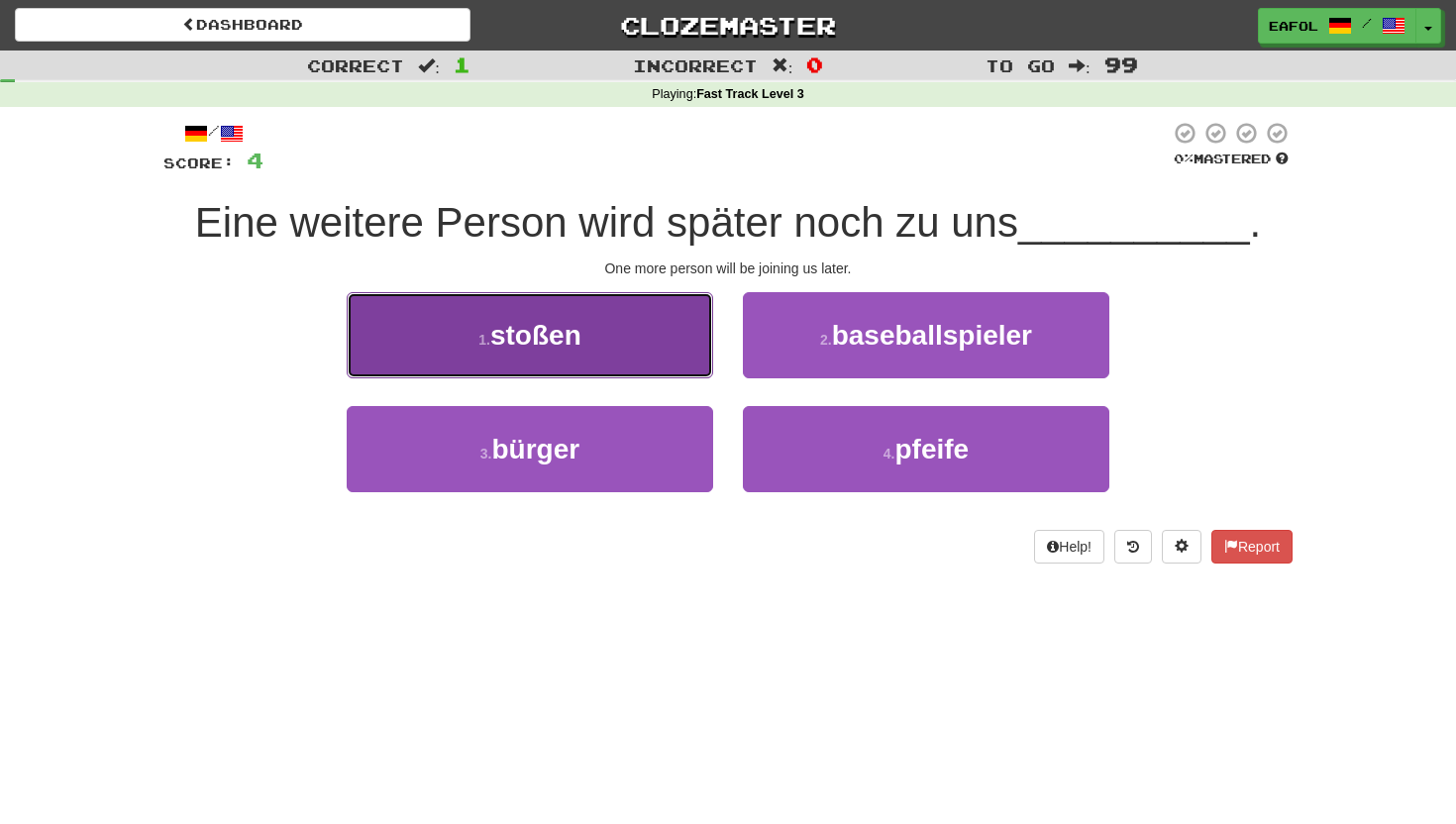 click on "1 .  stoßen" at bounding box center (530, 335) 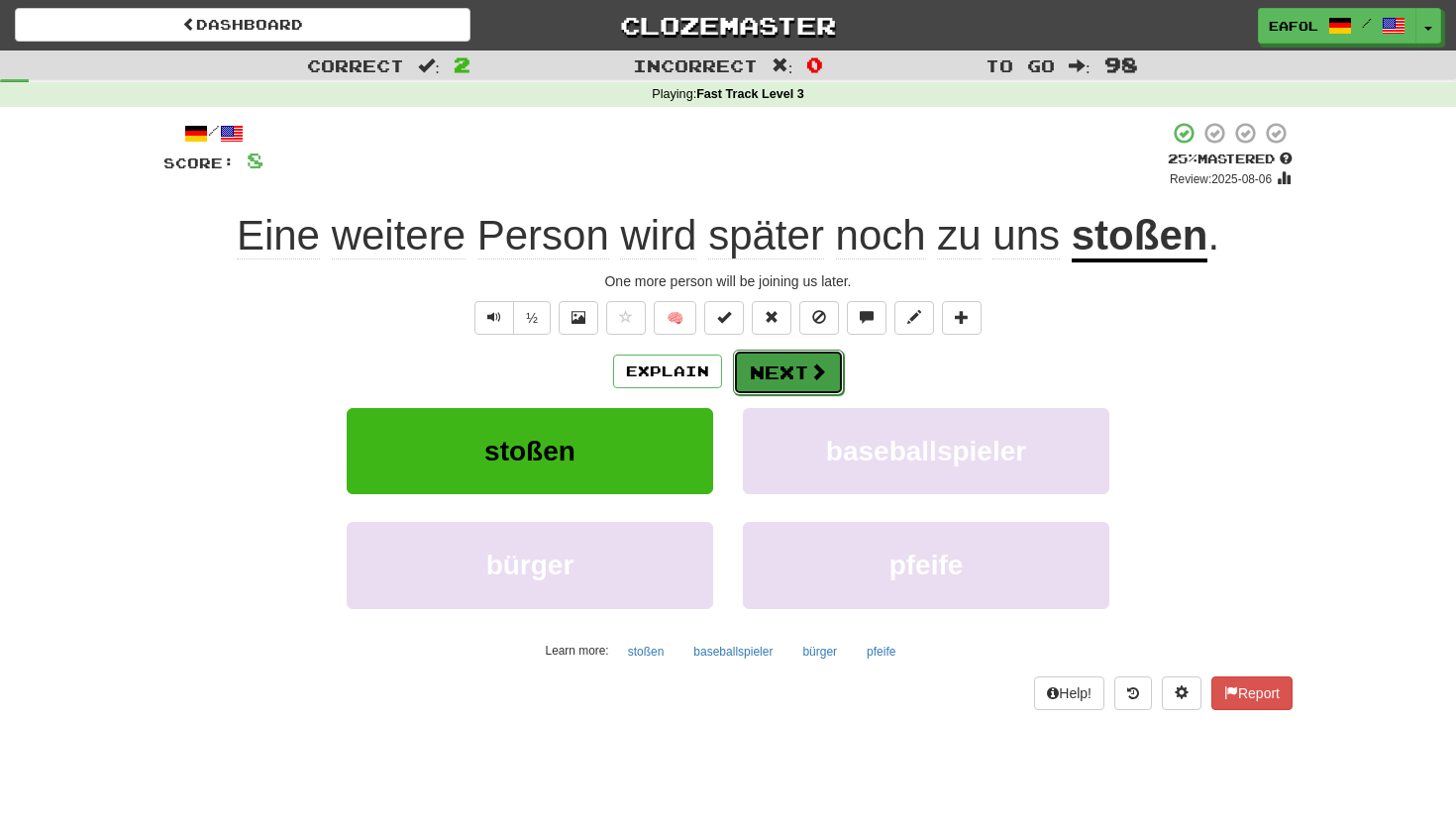 click on "Next" at bounding box center (788, 372) 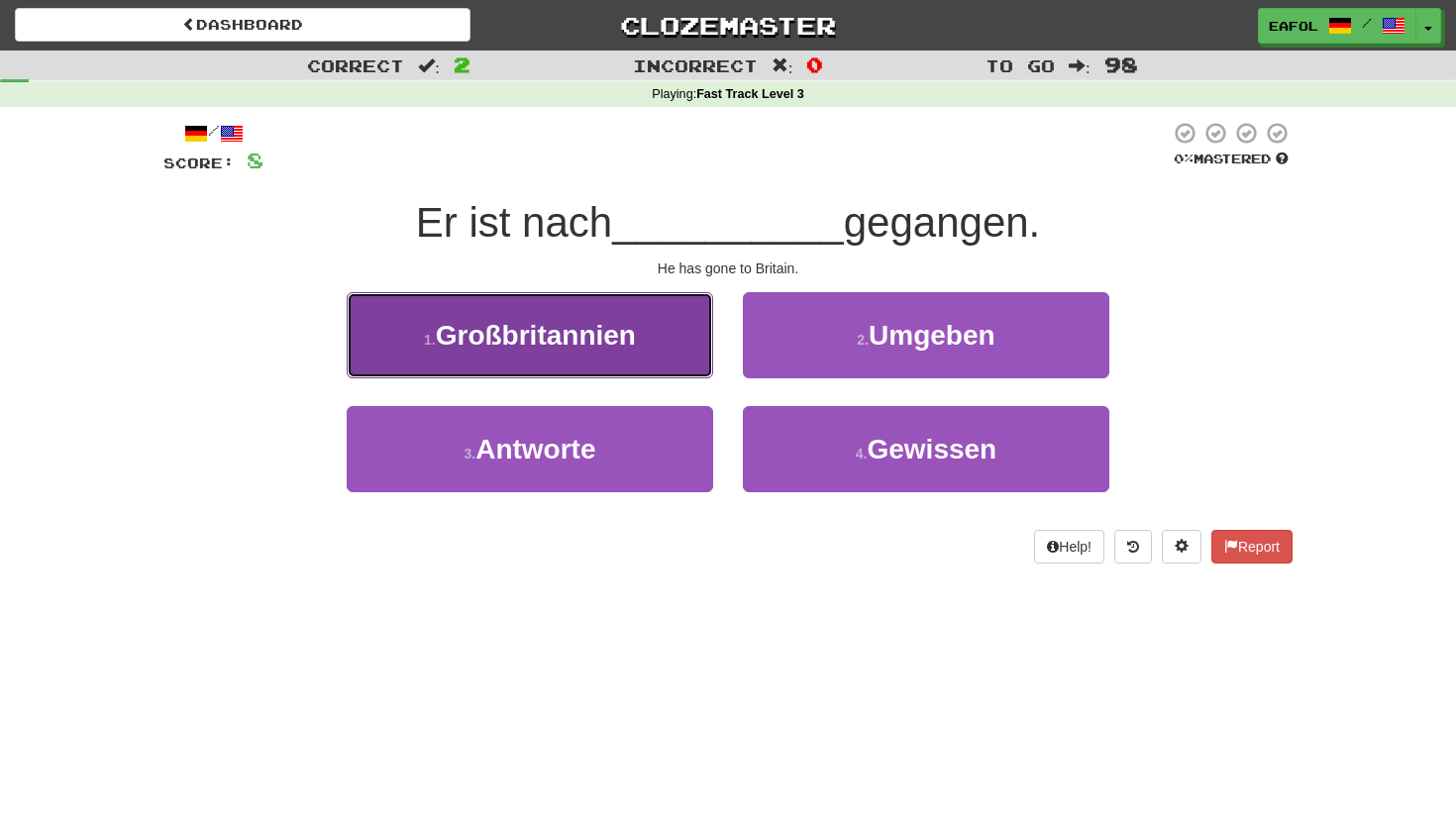 click on "1 .  Großbritannien" at bounding box center (530, 335) 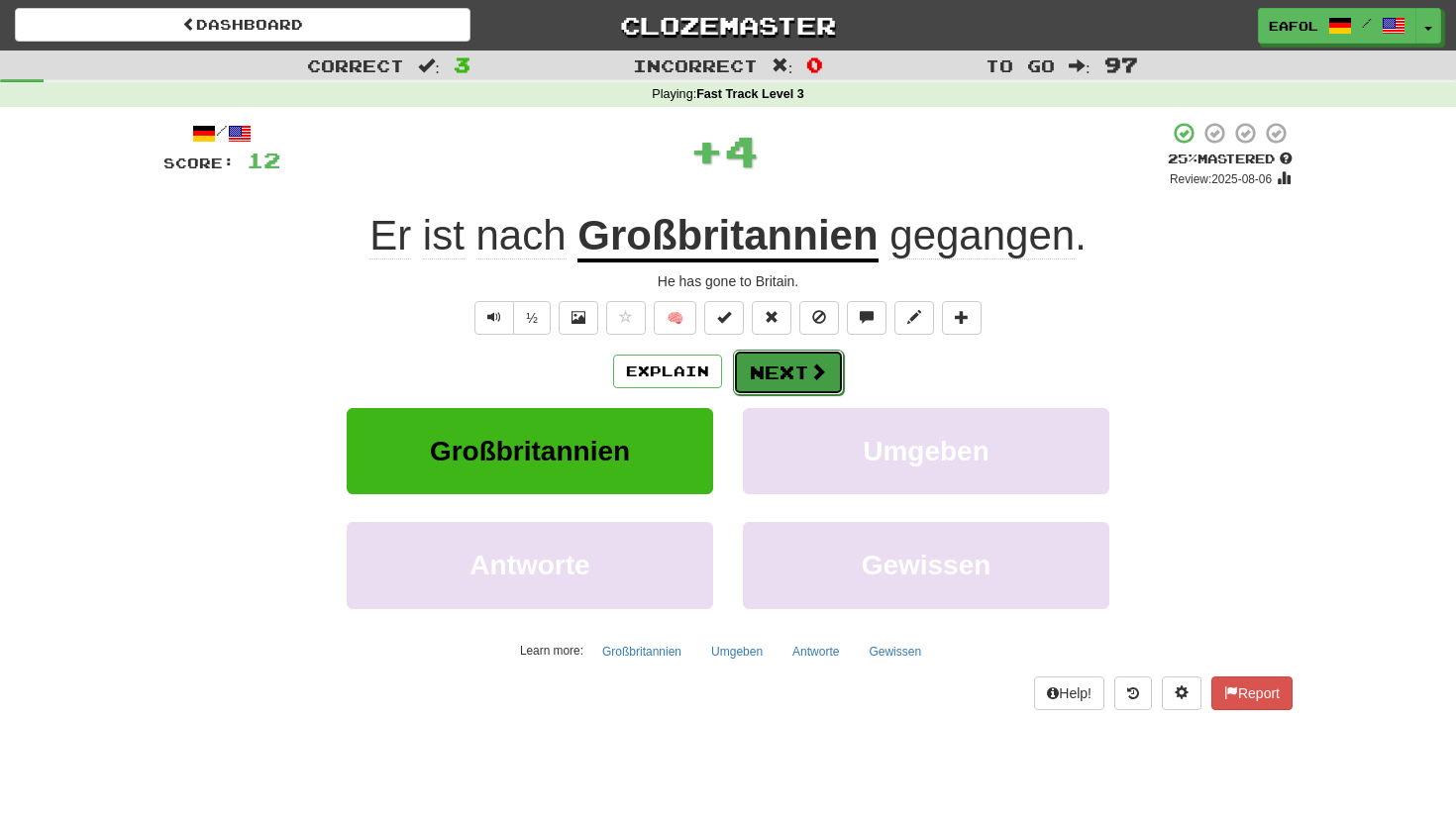 click on "Next" at bounding box center [788, 372] 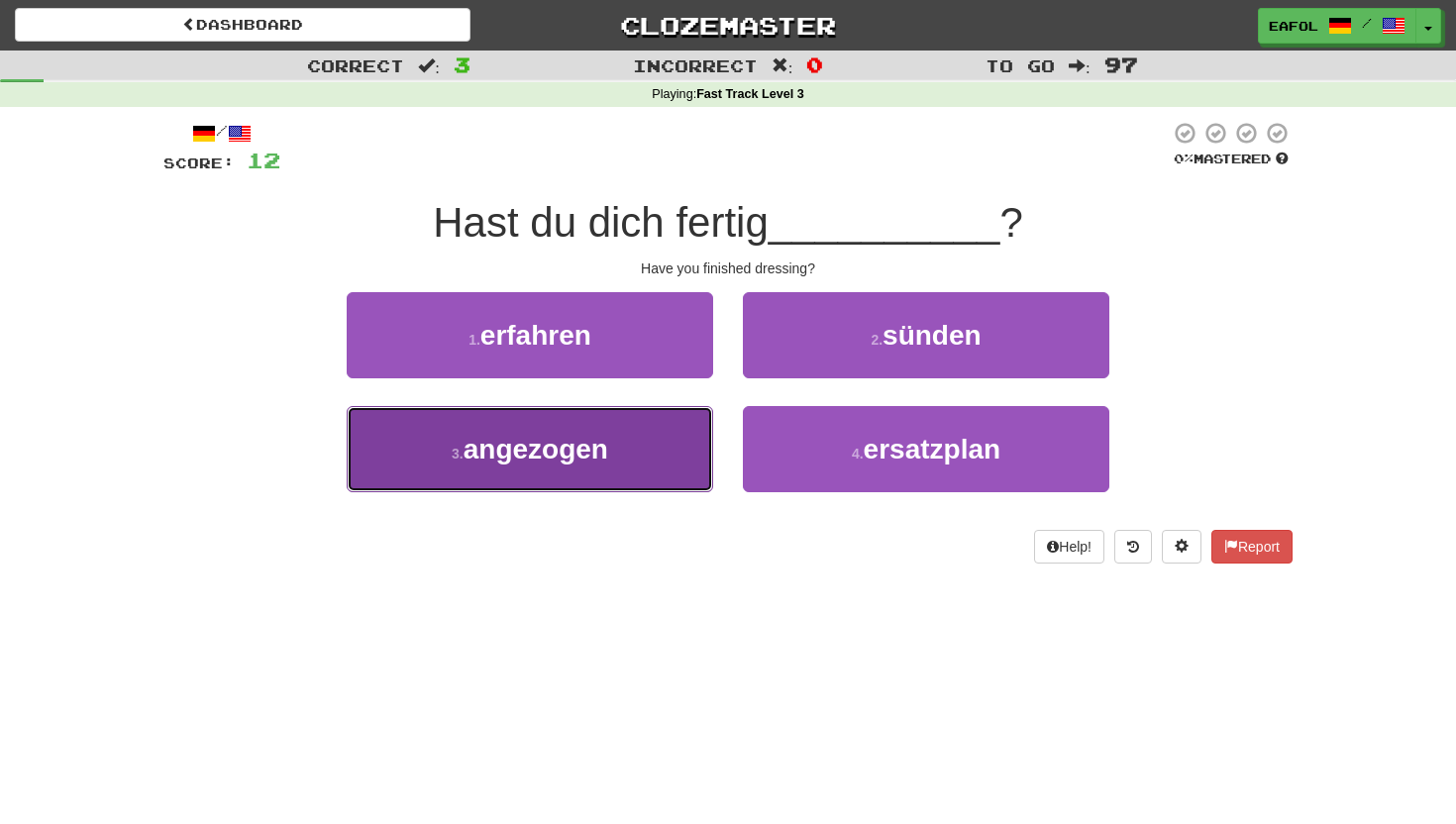 click on "3 .  angezogen" at bounding box center (530, 449) 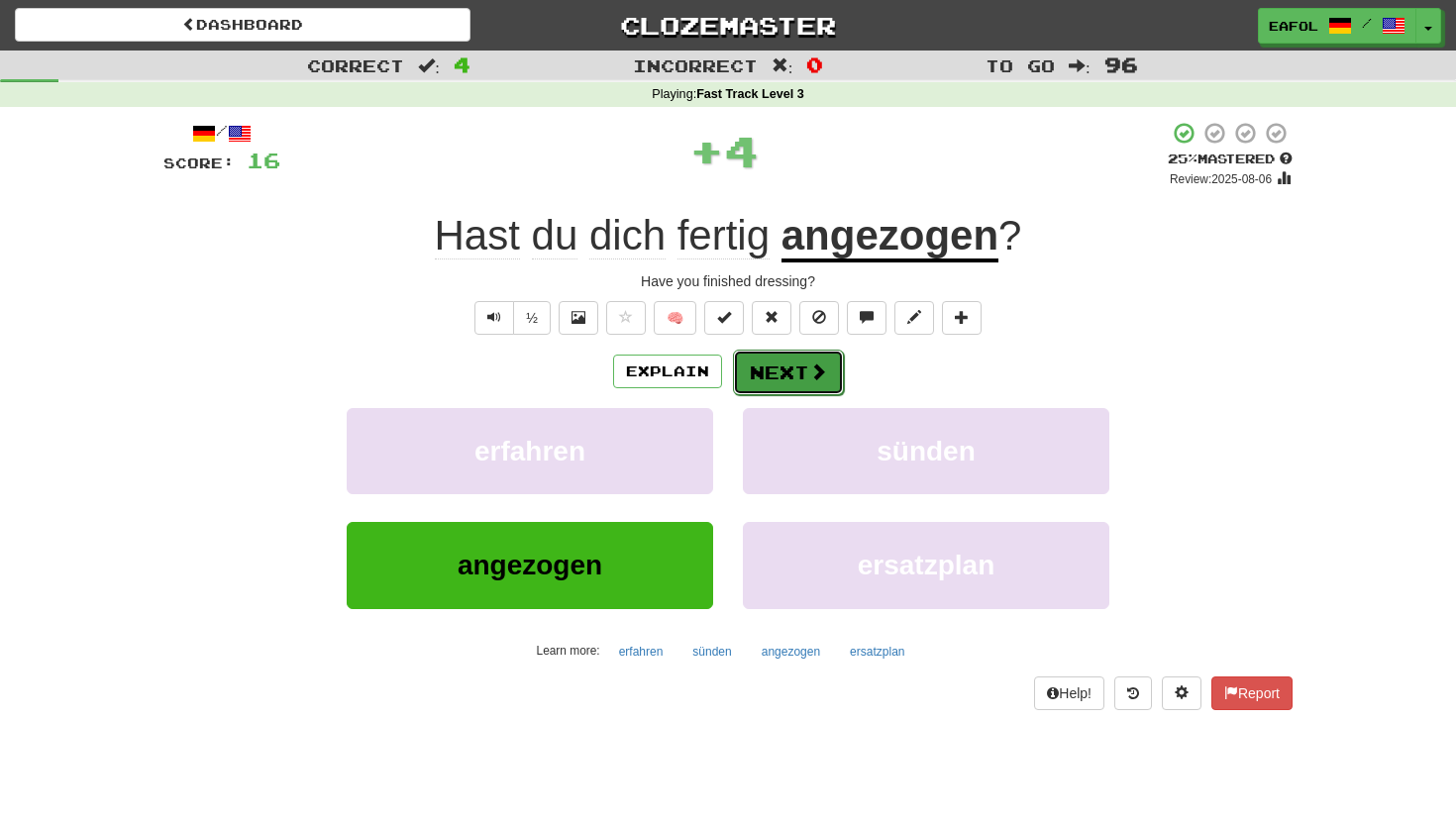 click on "Next" at bounding box center (788, 372) 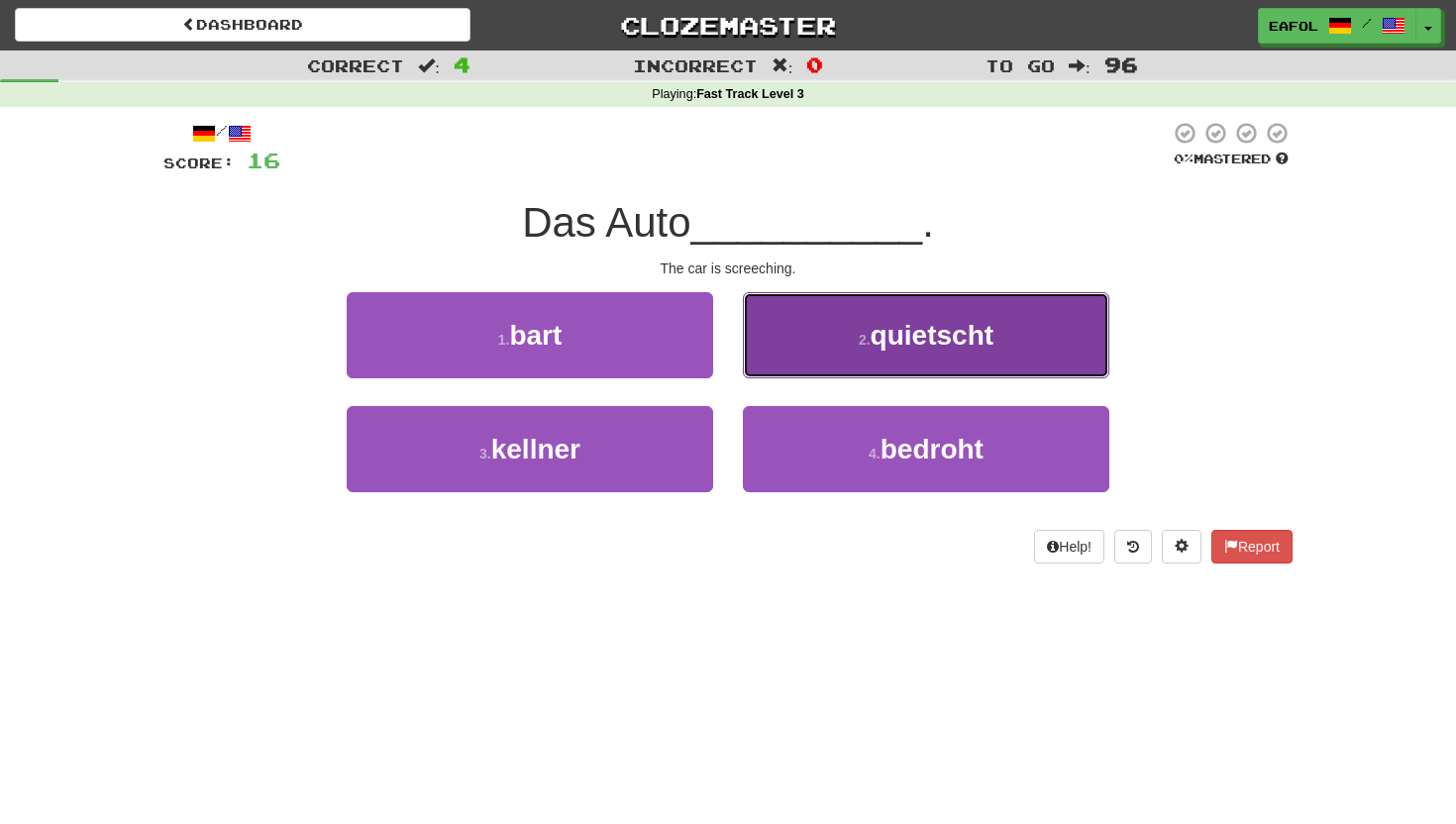 click on "2 .  quietscht" at bounding box center (926, 335) 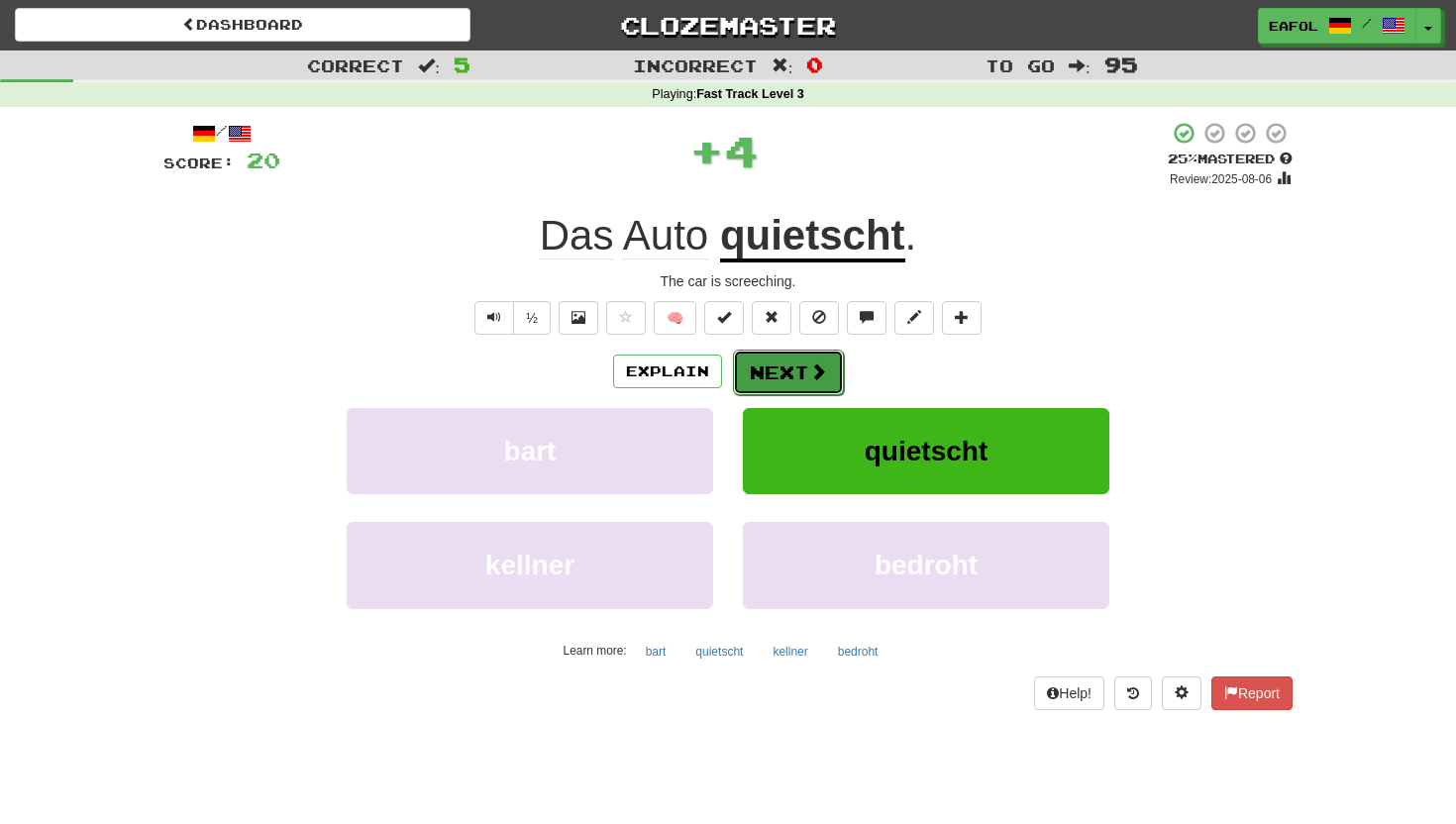 click on "Next" at bounding box center (788, 372) 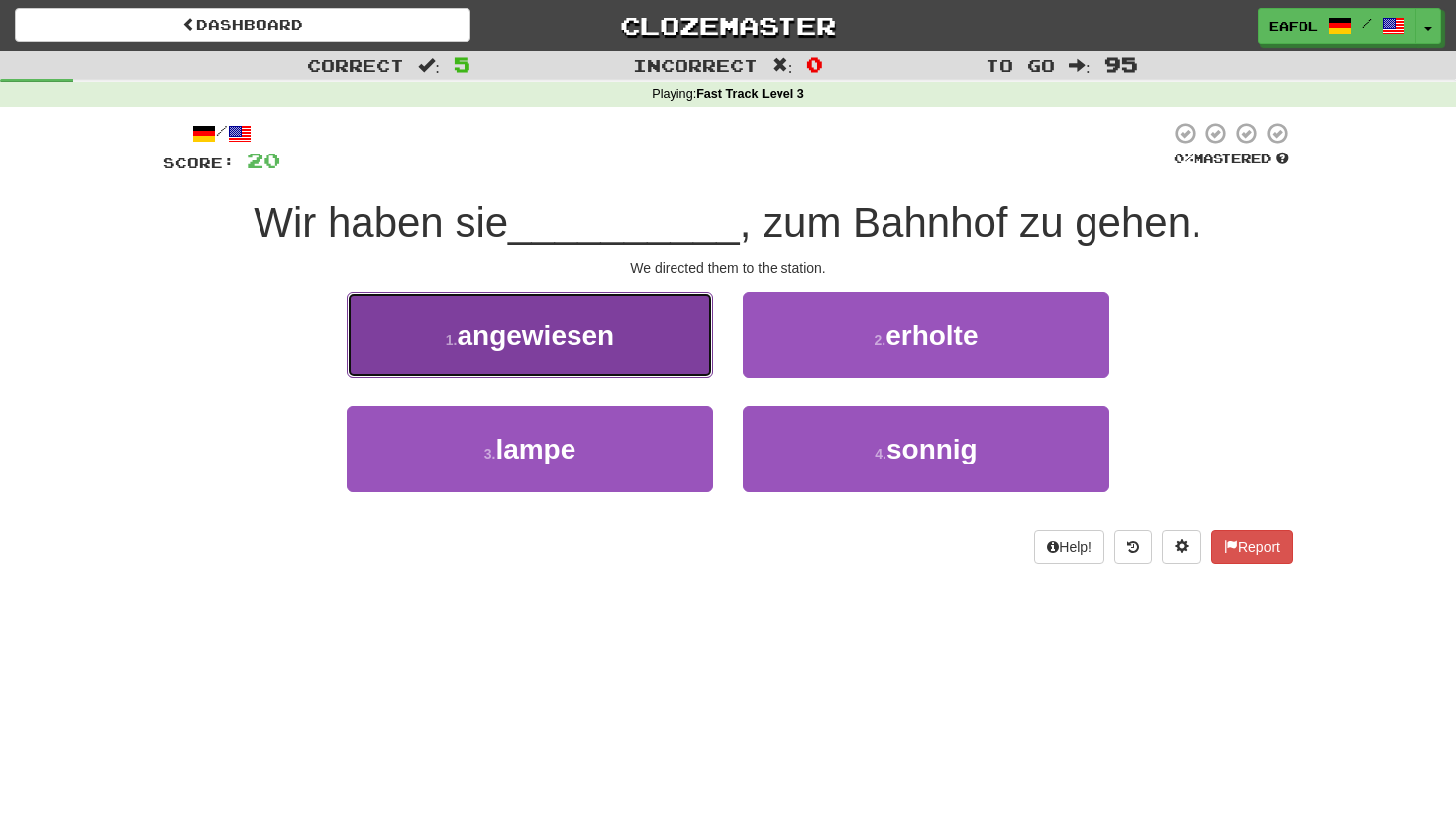 click on "1 .  angewiesen" at bounding box center (530, 335) 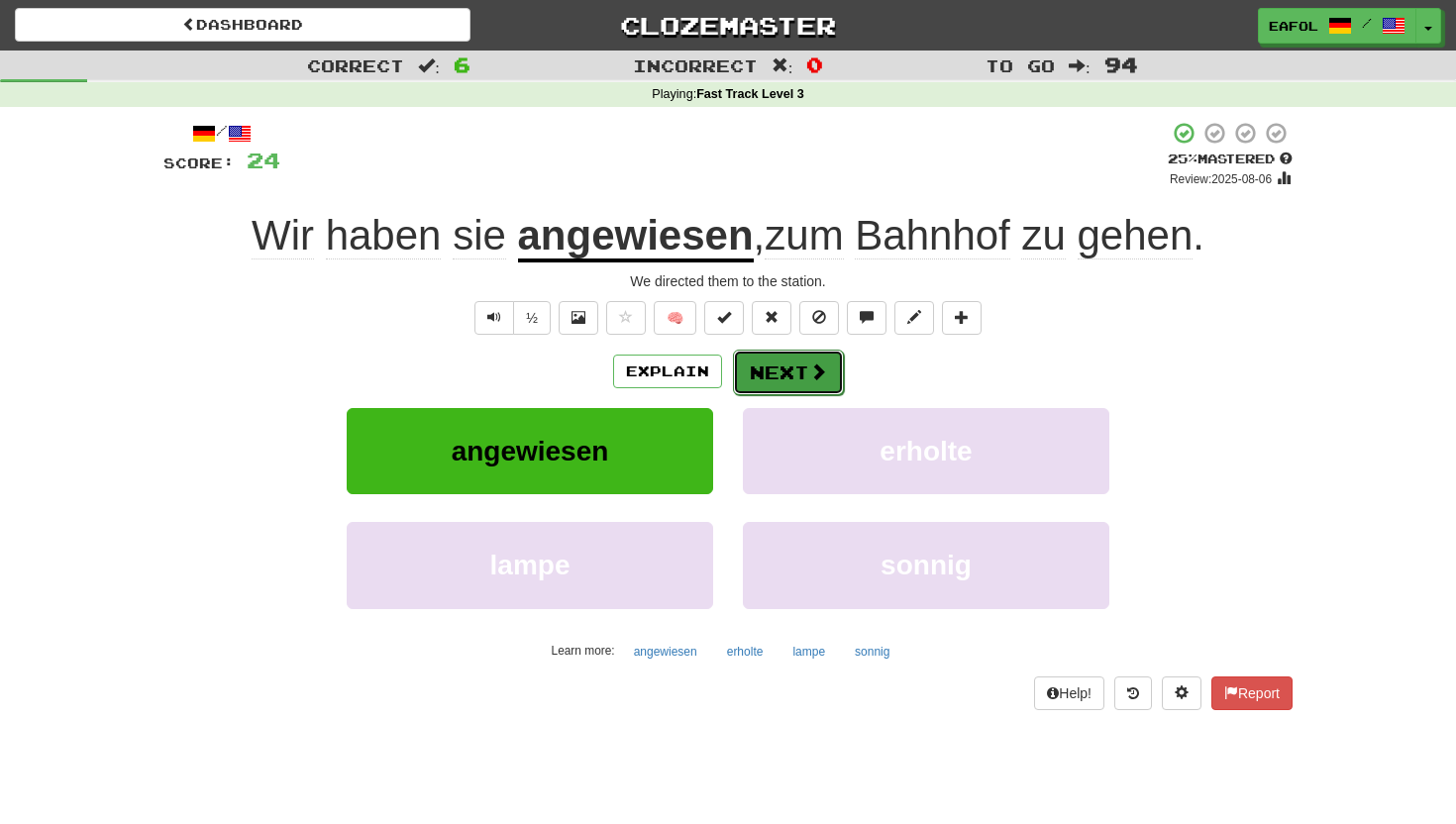 click at bounding box center [818, 371] 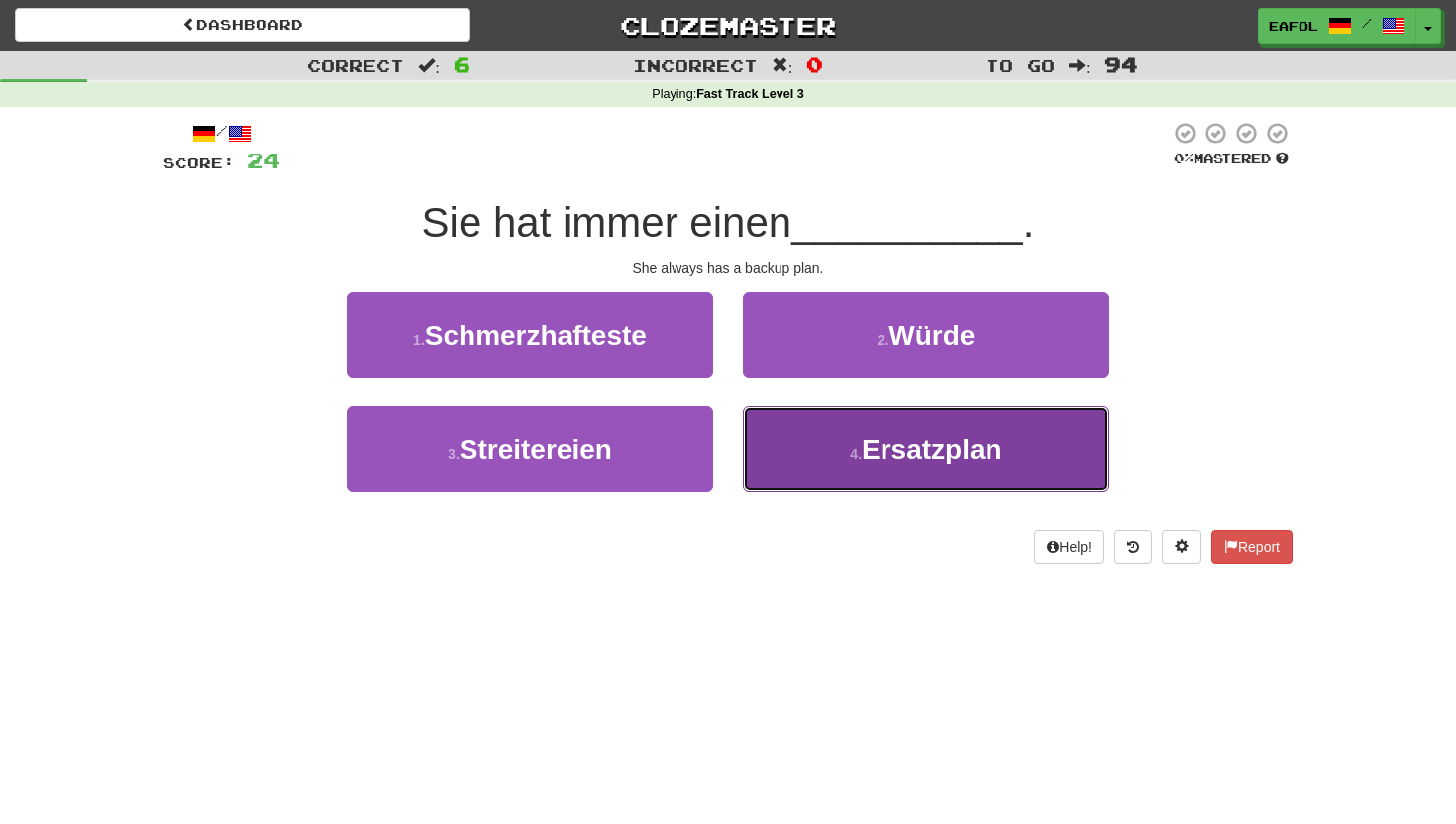 click on "Ersatzplan" at bounding box center [932, 449] 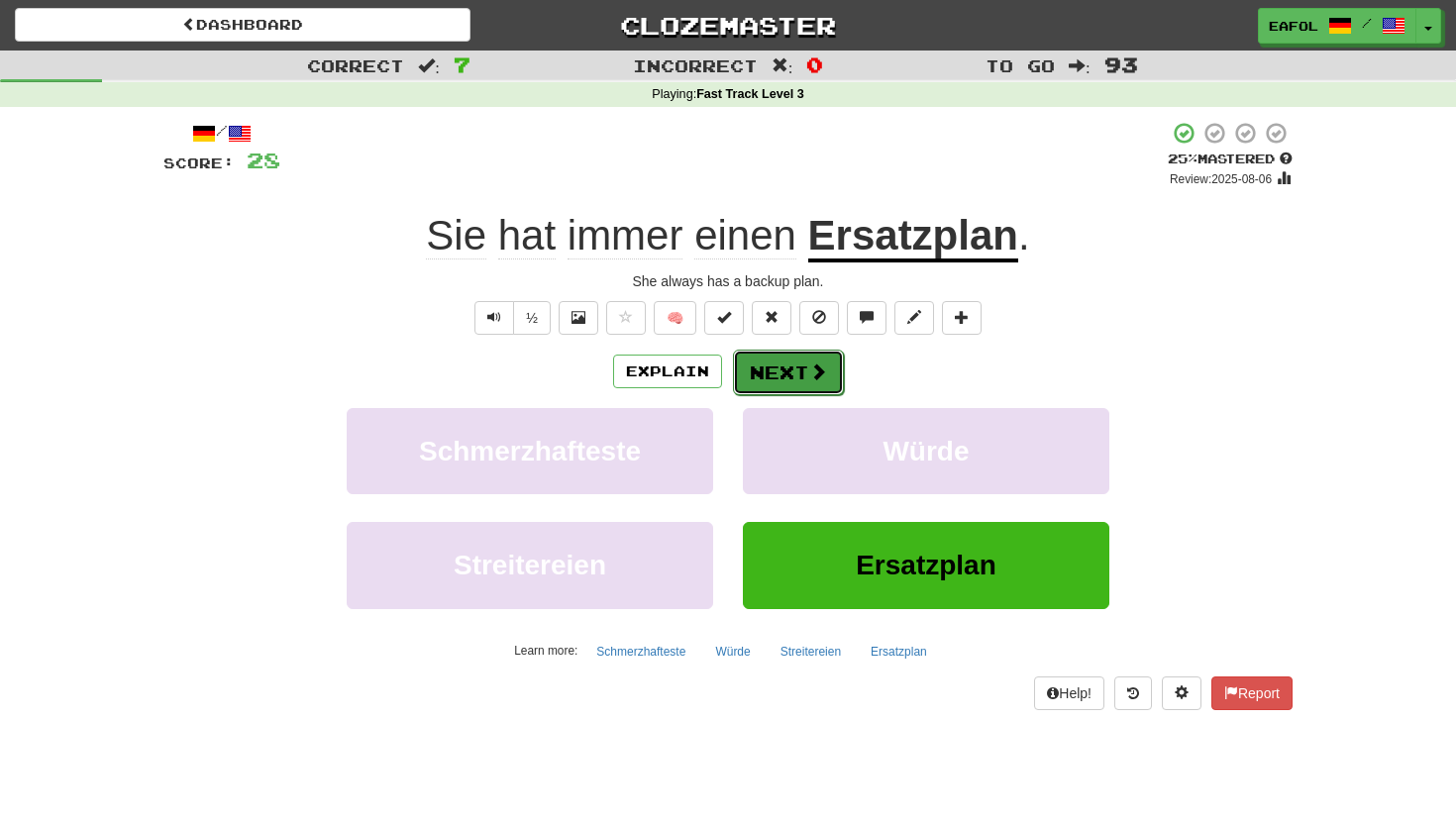 click on "Next" at bounding box center (788, 372) 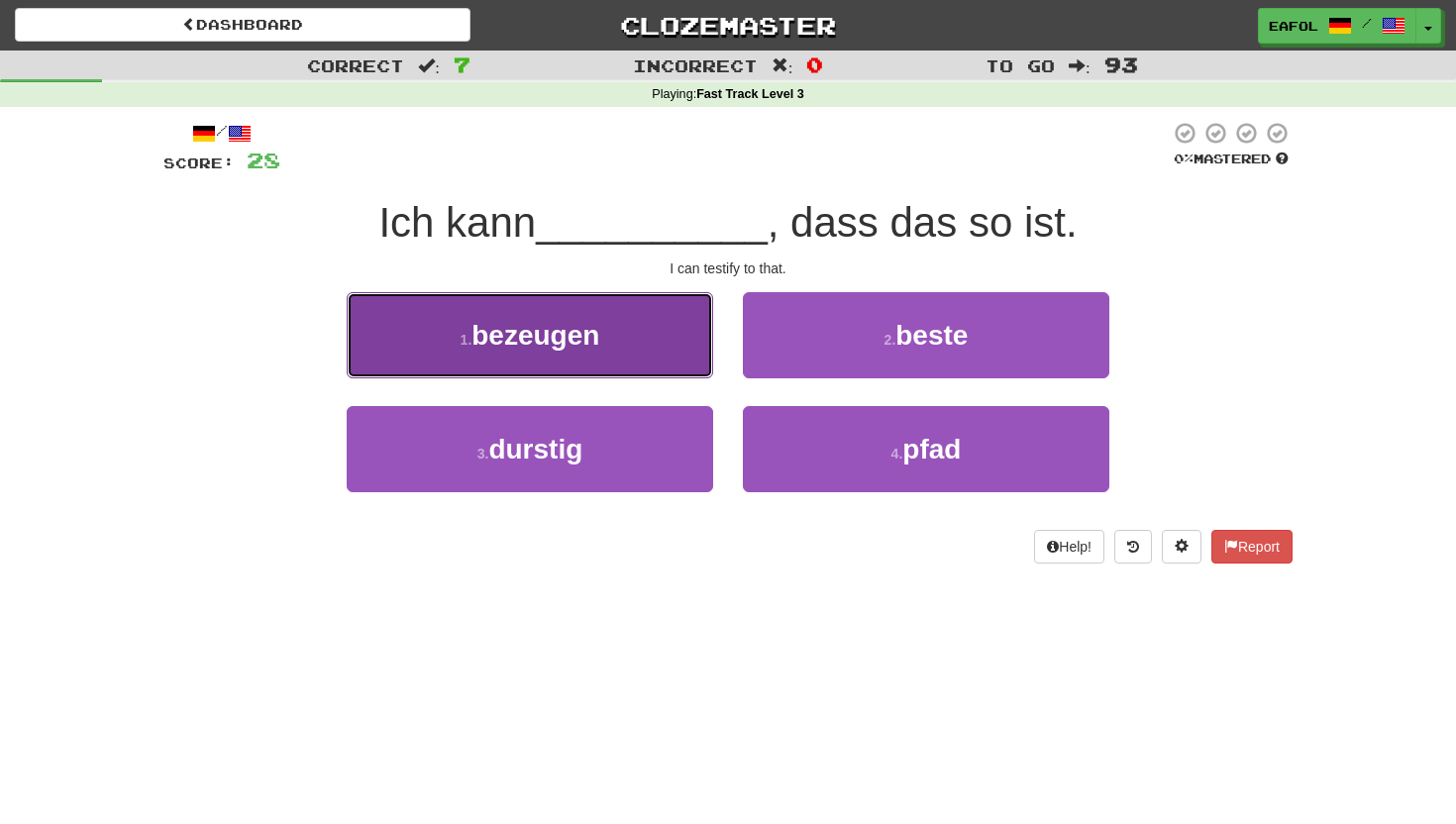 click on "1 .  bezeugen" at bounding box center [530, 335] 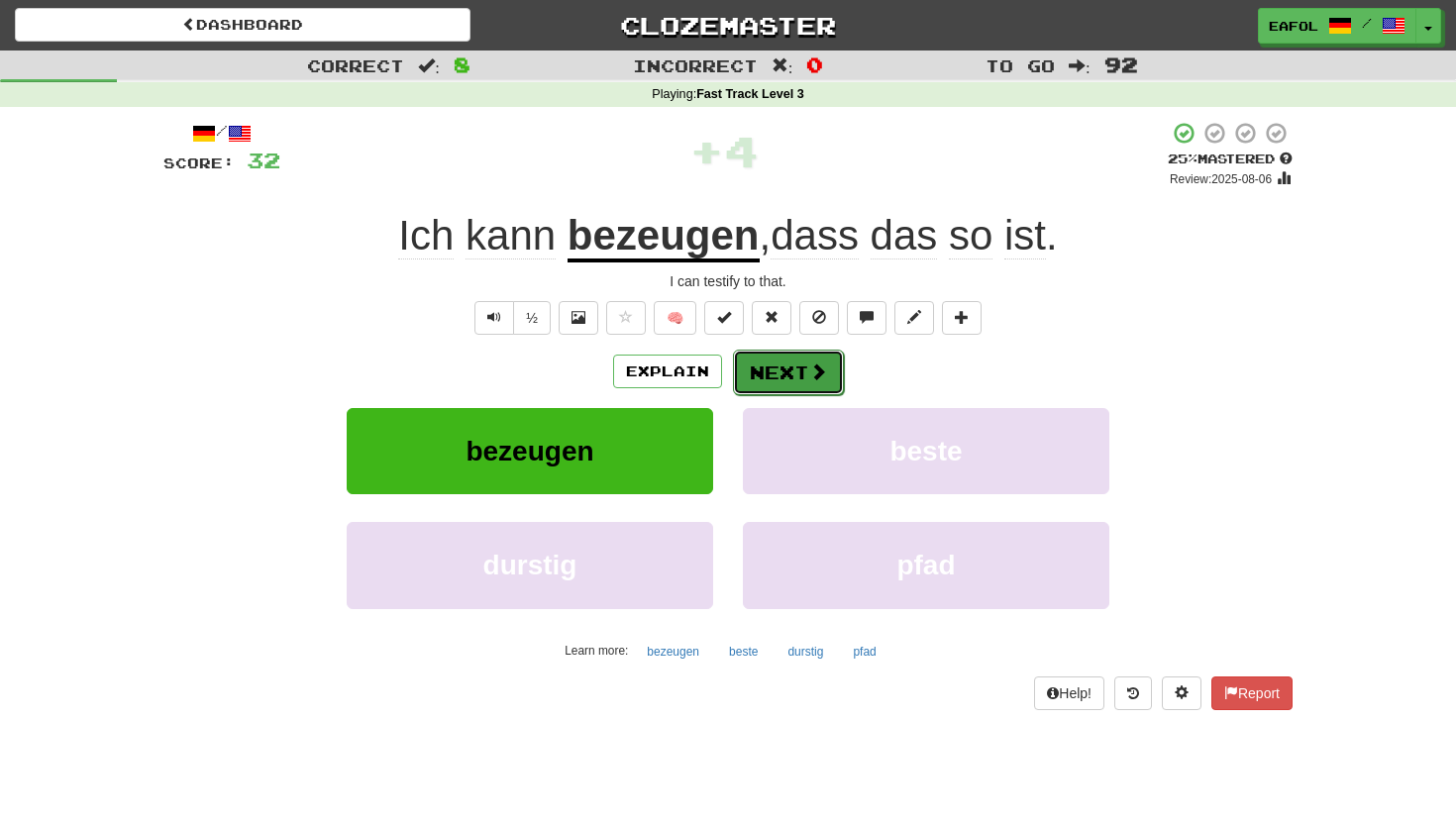 click on "Next" at bounding box center (788, 372) 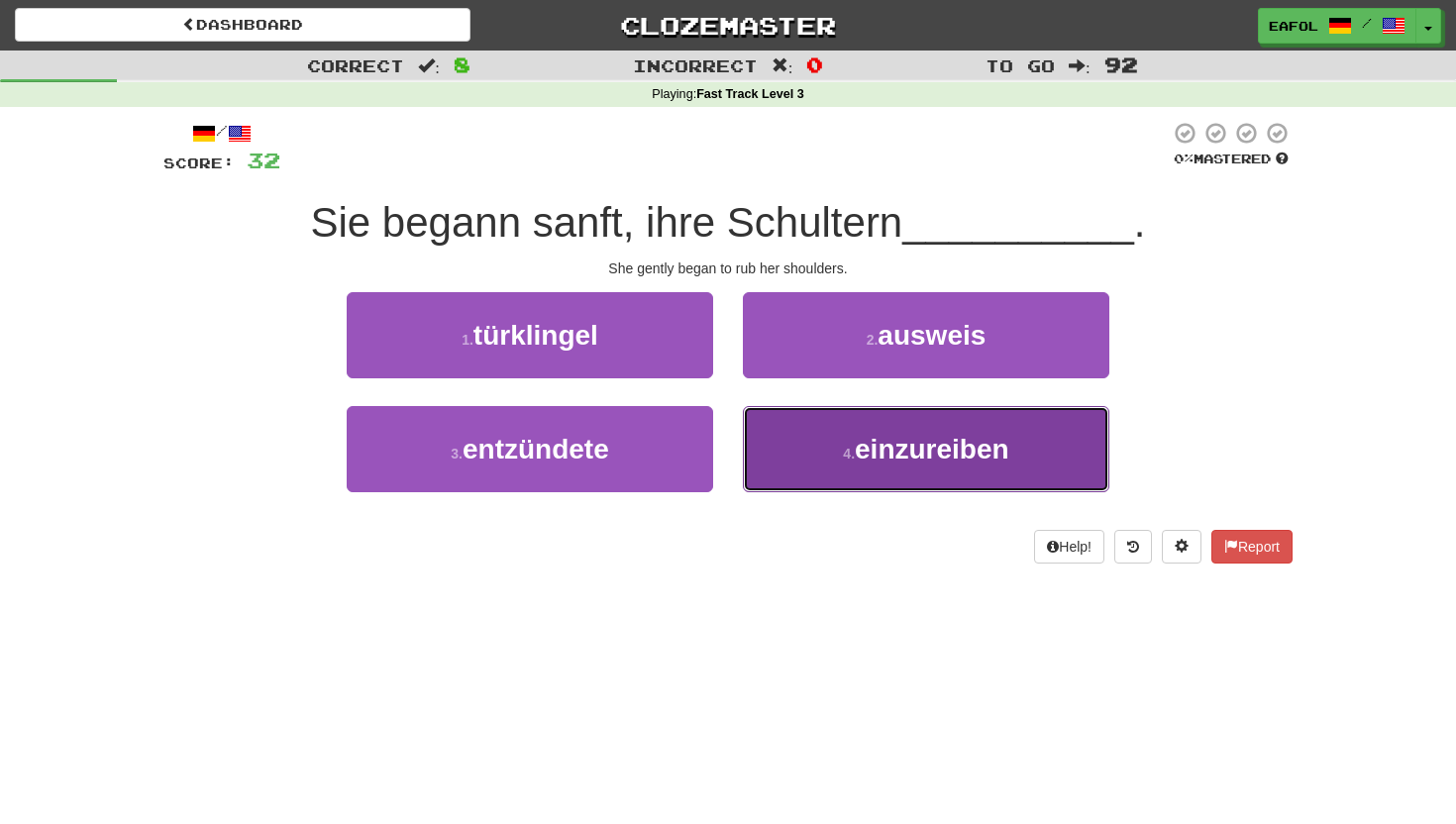 click on "einzureiben" at bounding box center (932, 449) 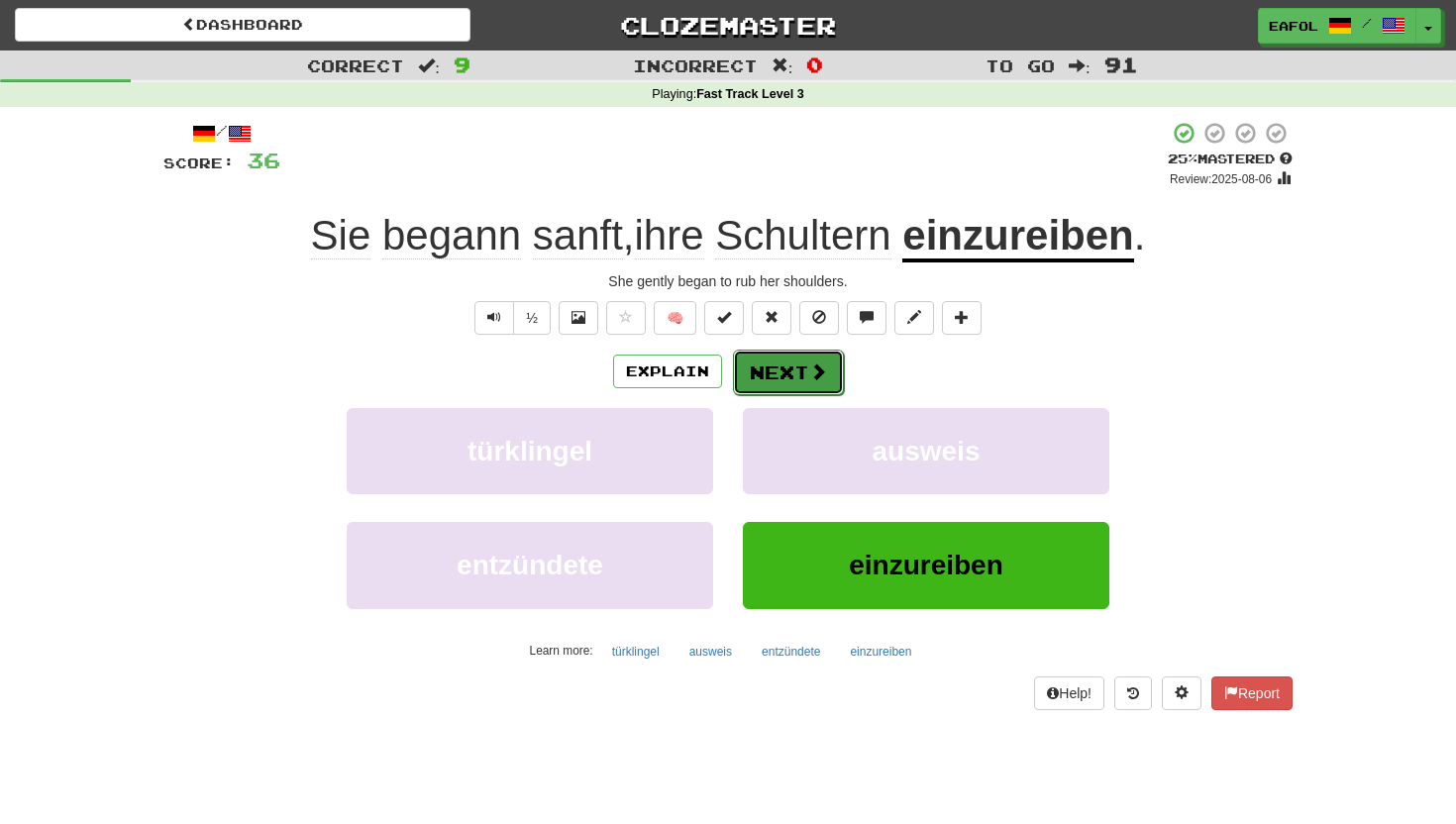 click at bounding box center (818, 371) 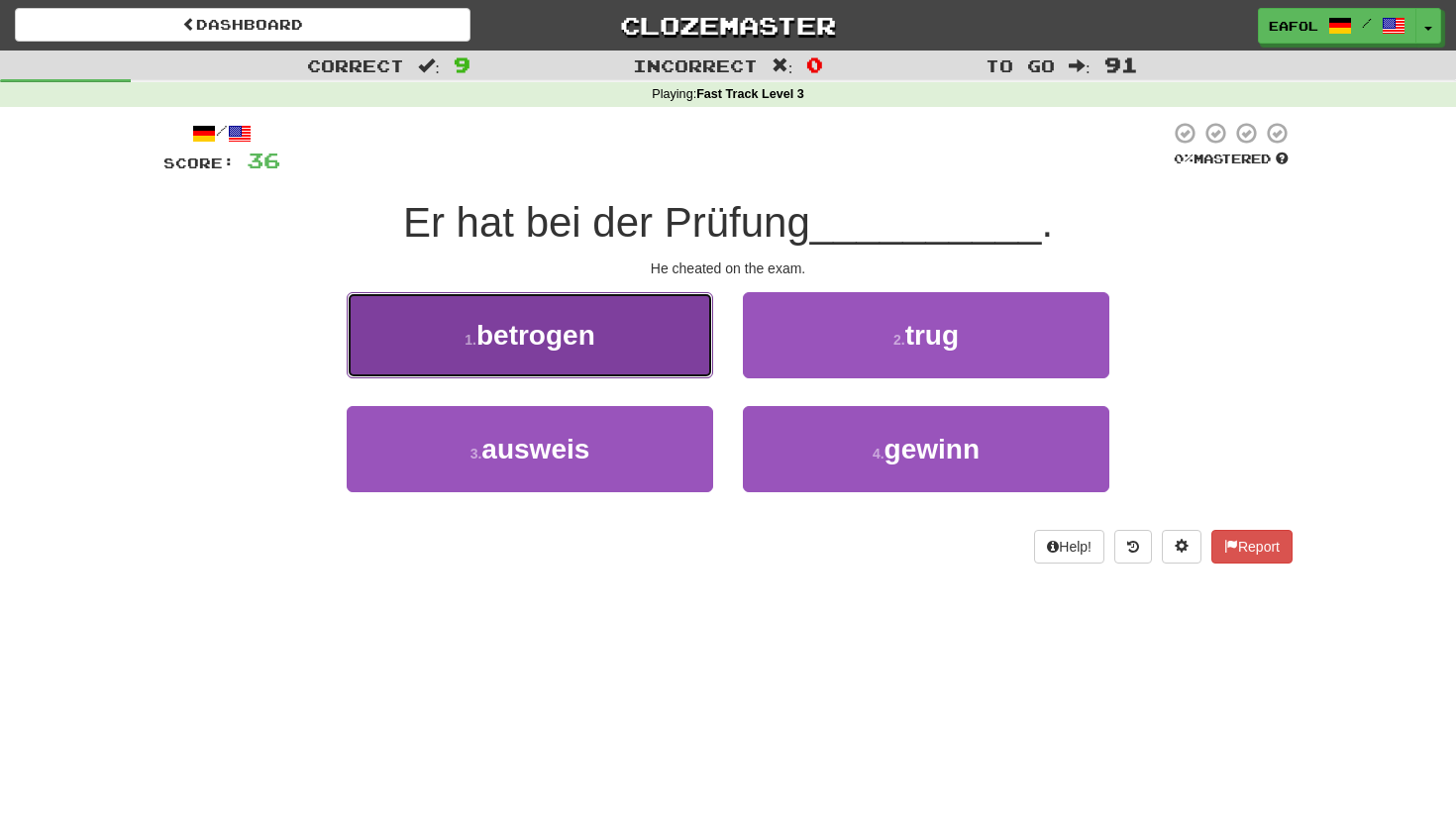 click on "betrogen" at bounding box center (536, 335) 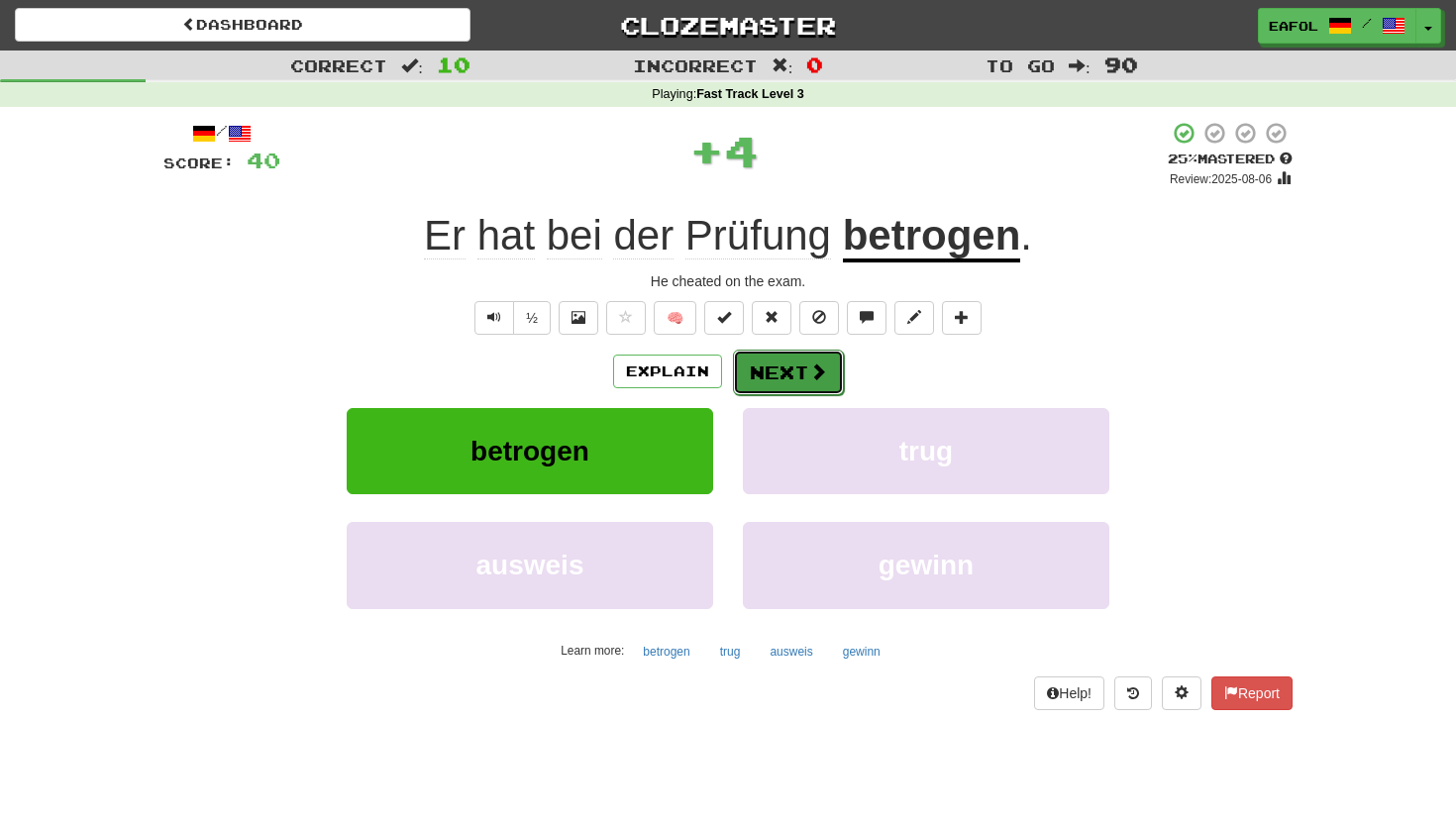 click on "Next" at bounding box center [788, 372] 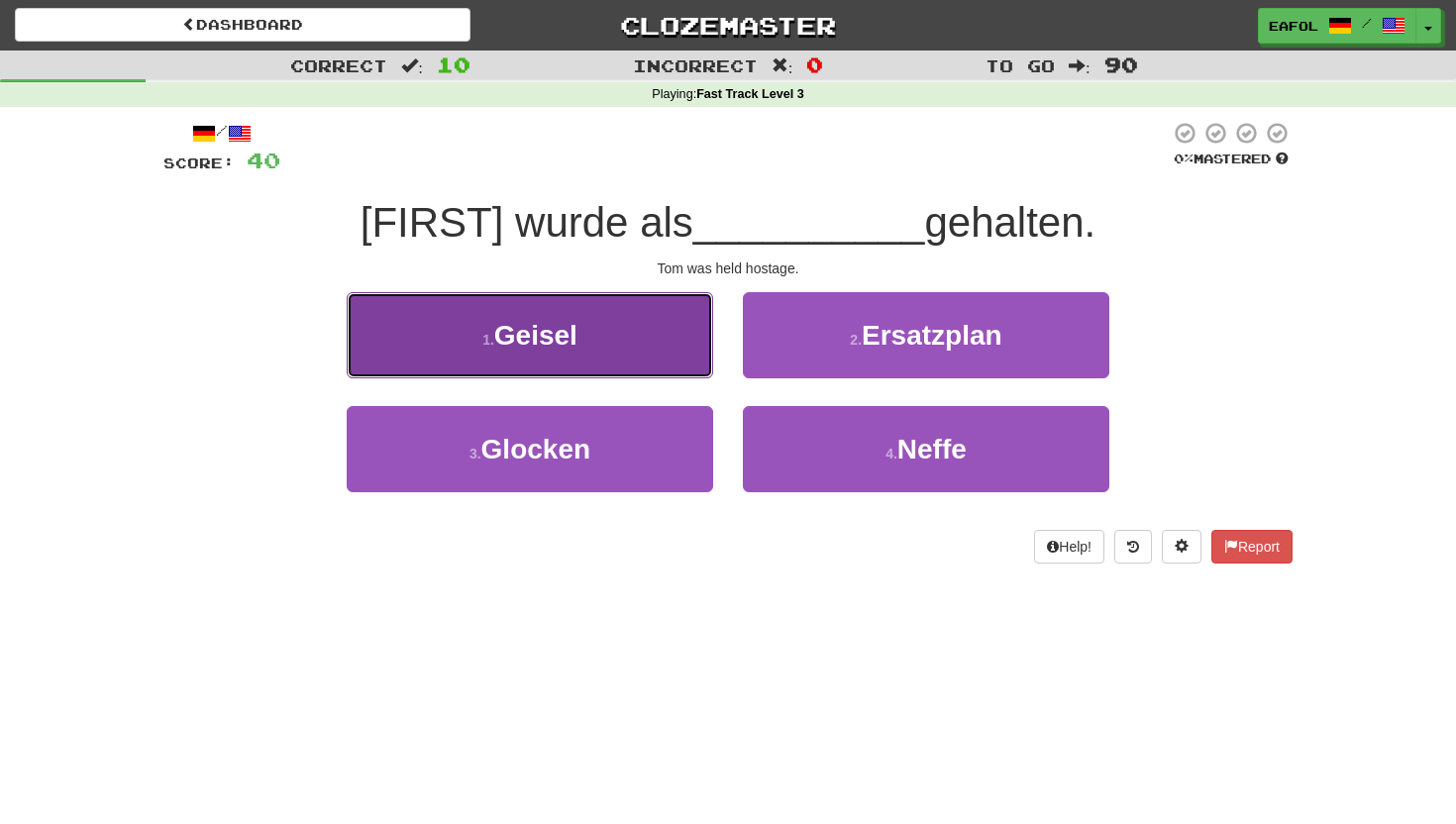 click on "1 .  Geisel" at bounding box center (530, 335) 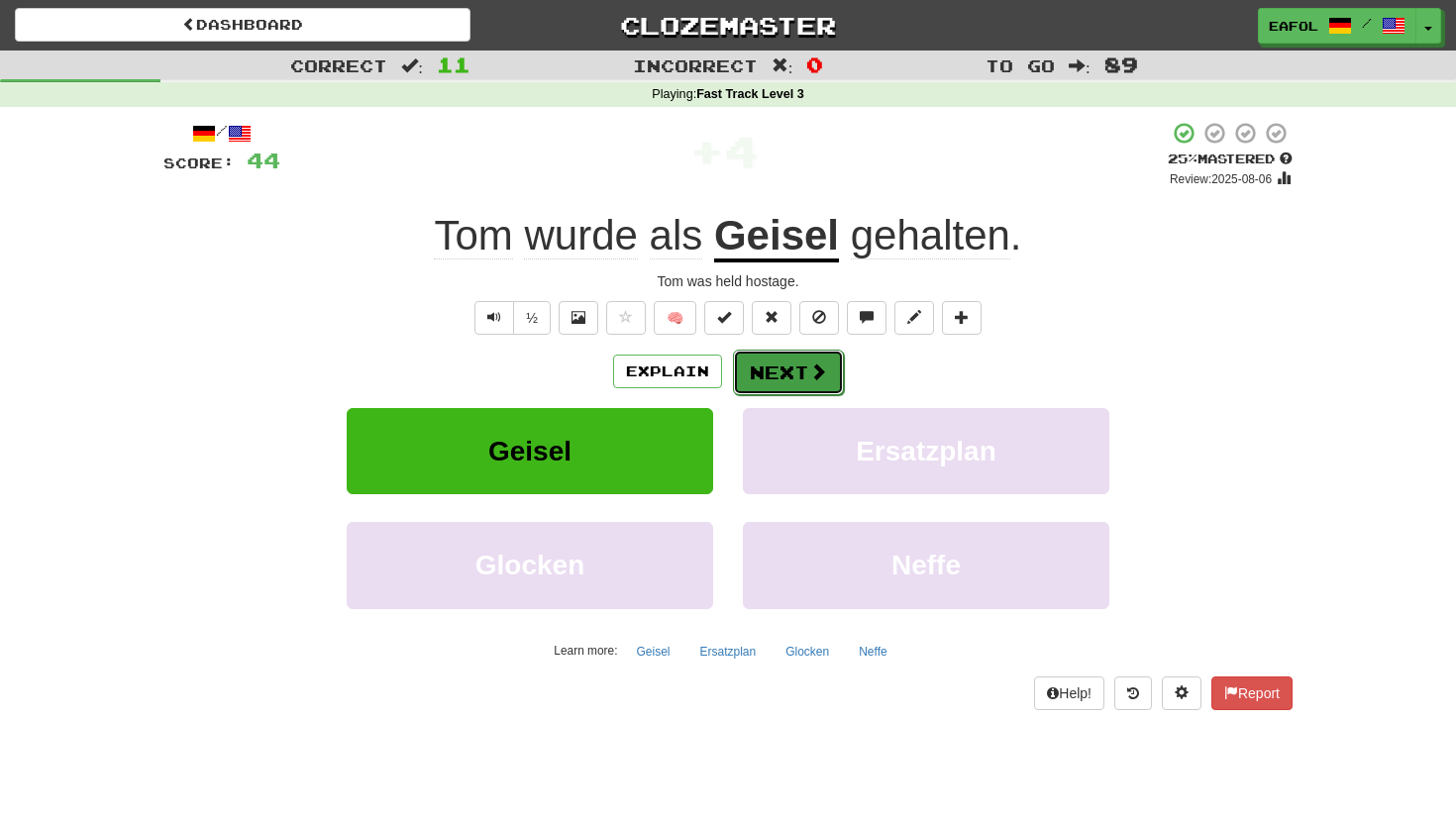 click on "Next" at bounding box center [788, 372] 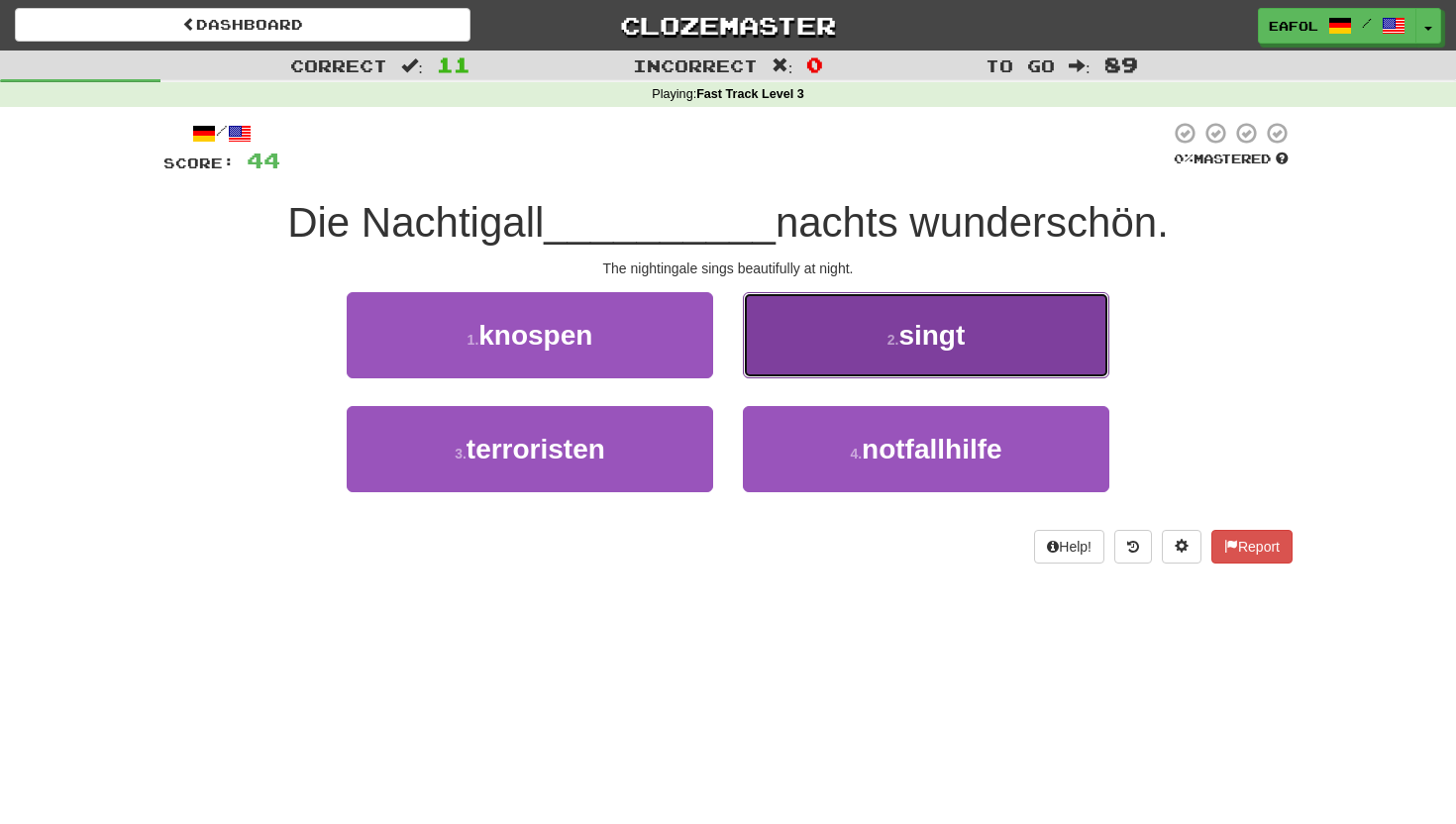 click on "2 .  singt" at bounding box center [926, 335] 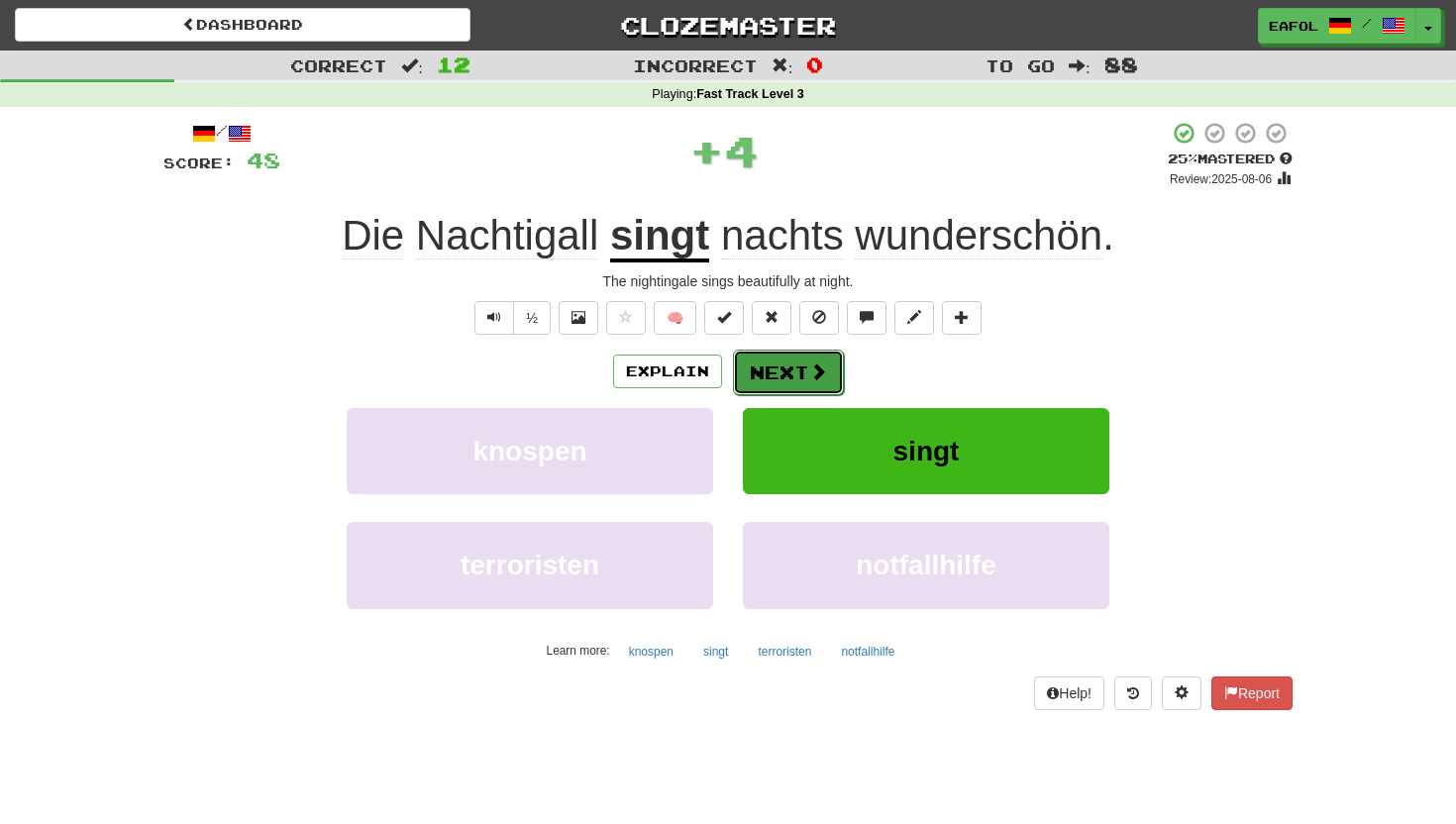 click on "Next" at bounding box center (788, 372) 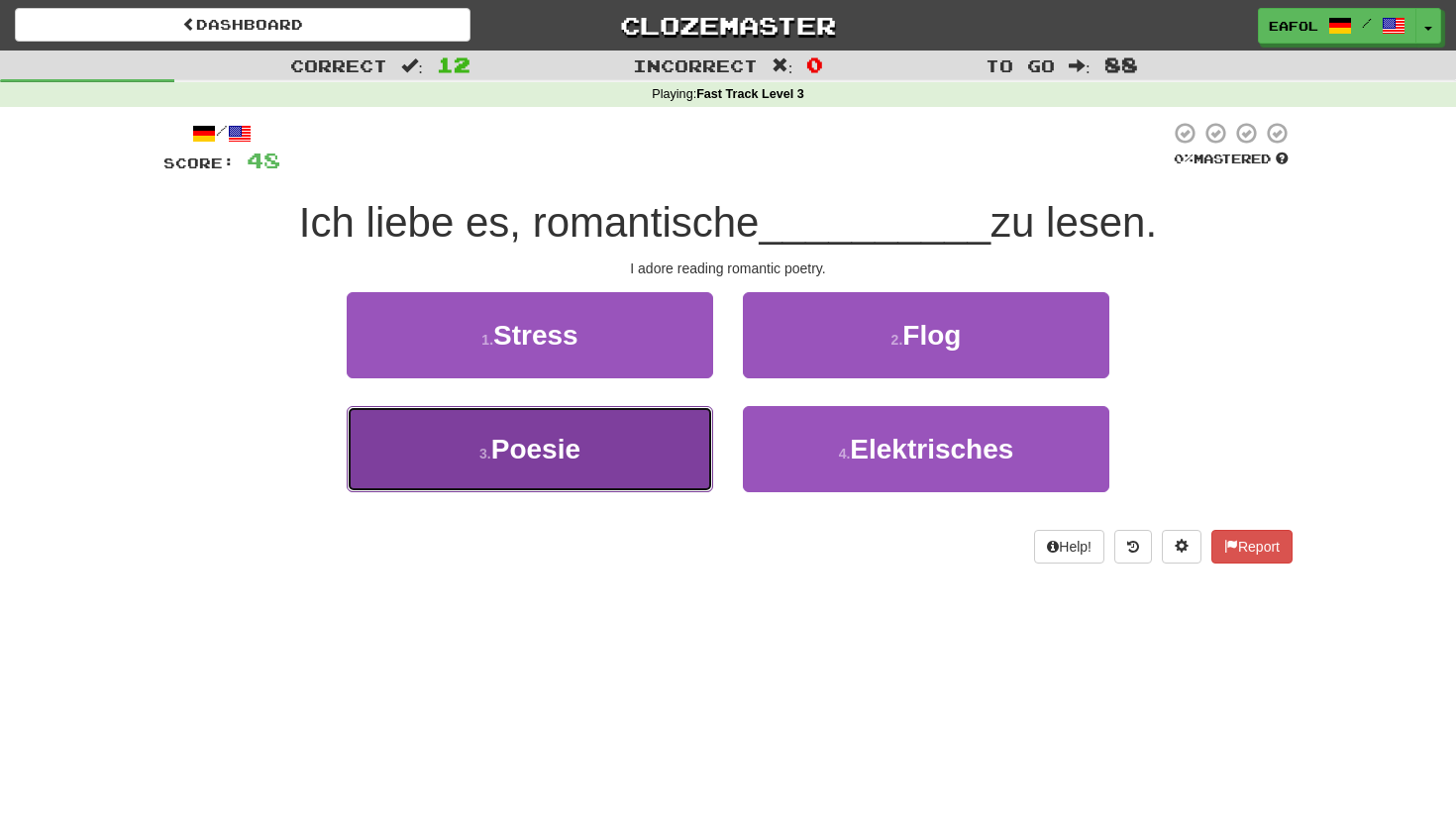 click on "3 .  Poesie" at bounding box center (530, 449) 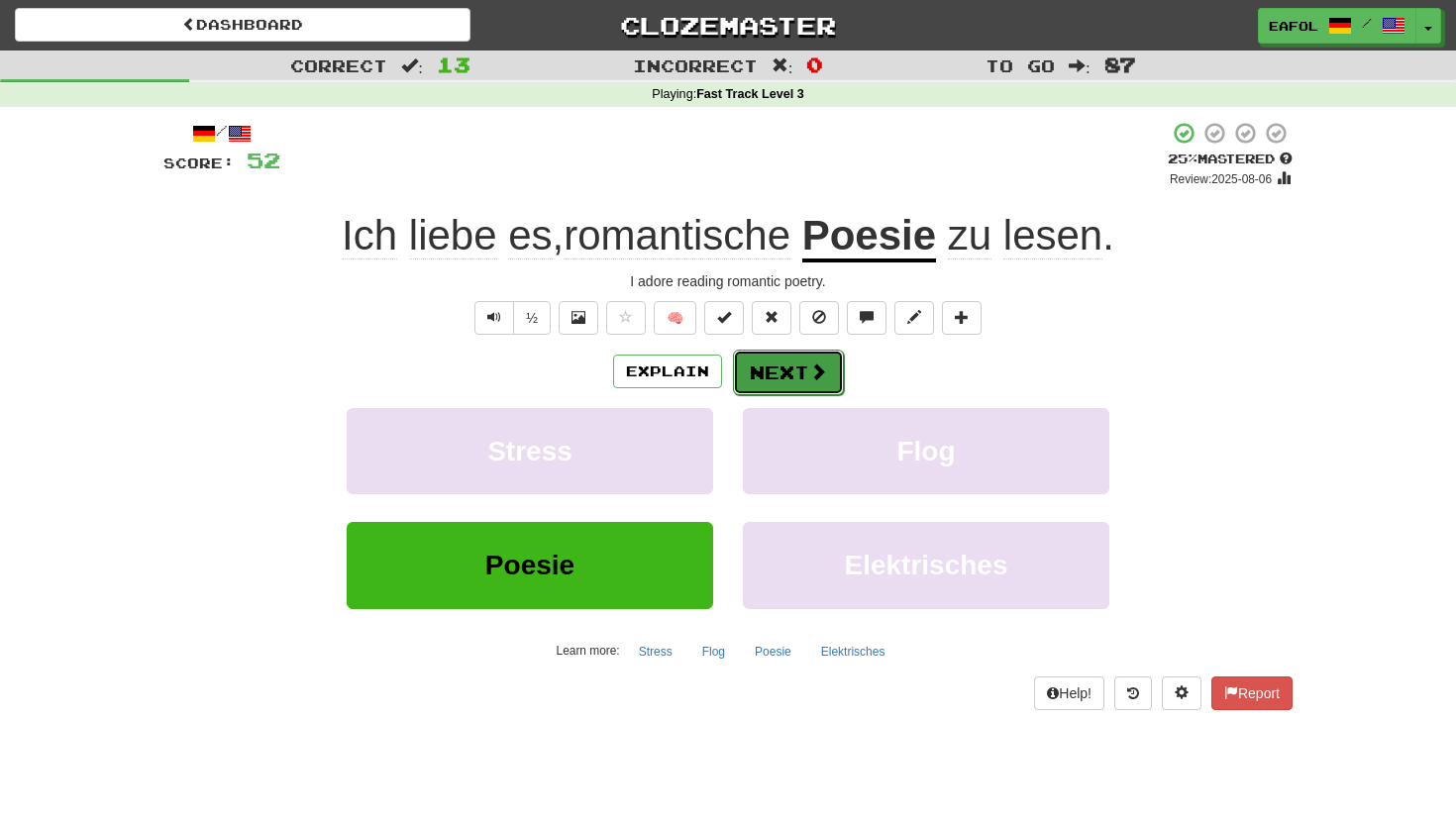 click on "Next" at bounding box center [788, 372] 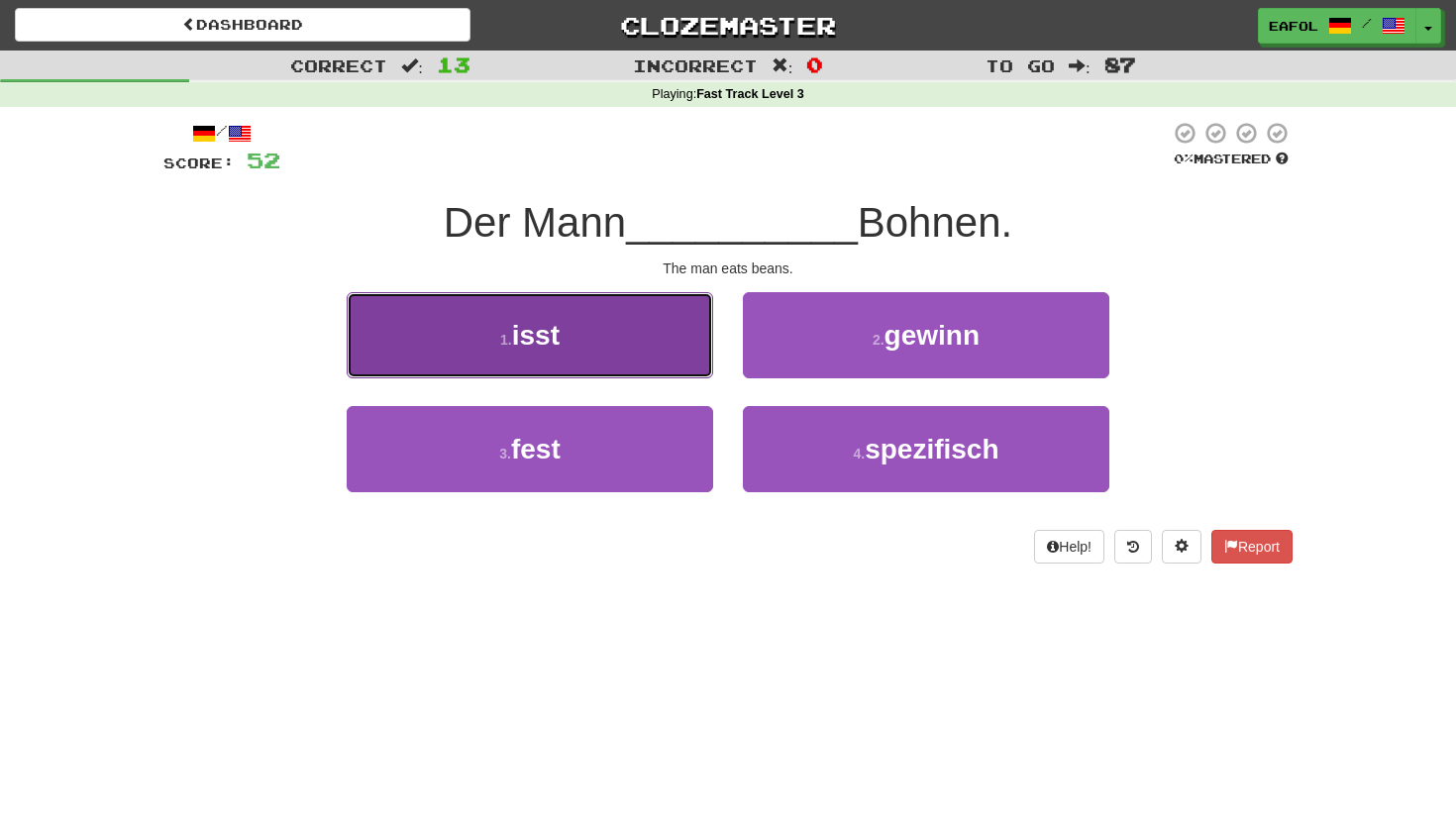 click on "1 .  isst" at bounding box center [530, 335] 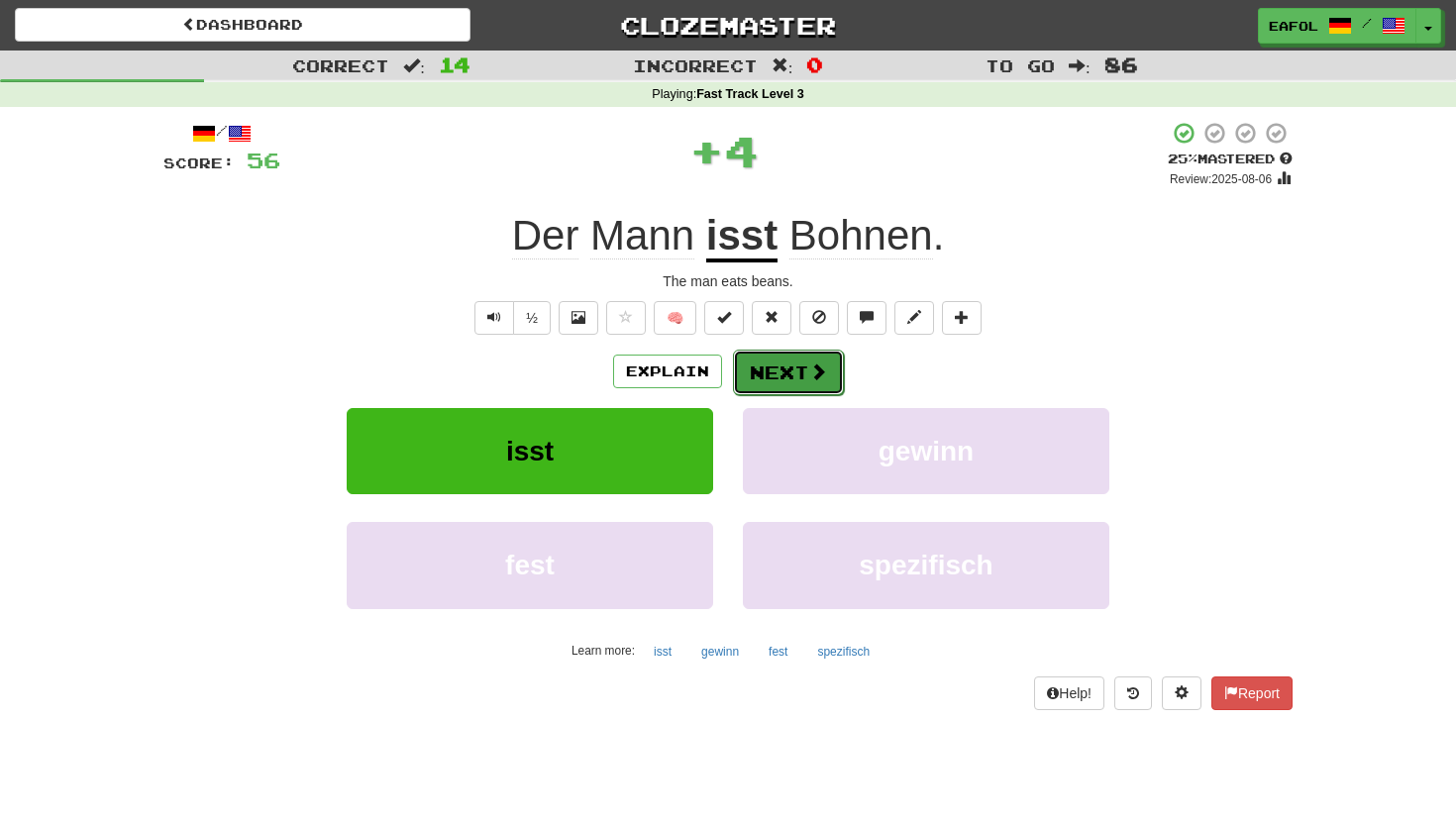 click on "Next" at bounding box center (788, 372) 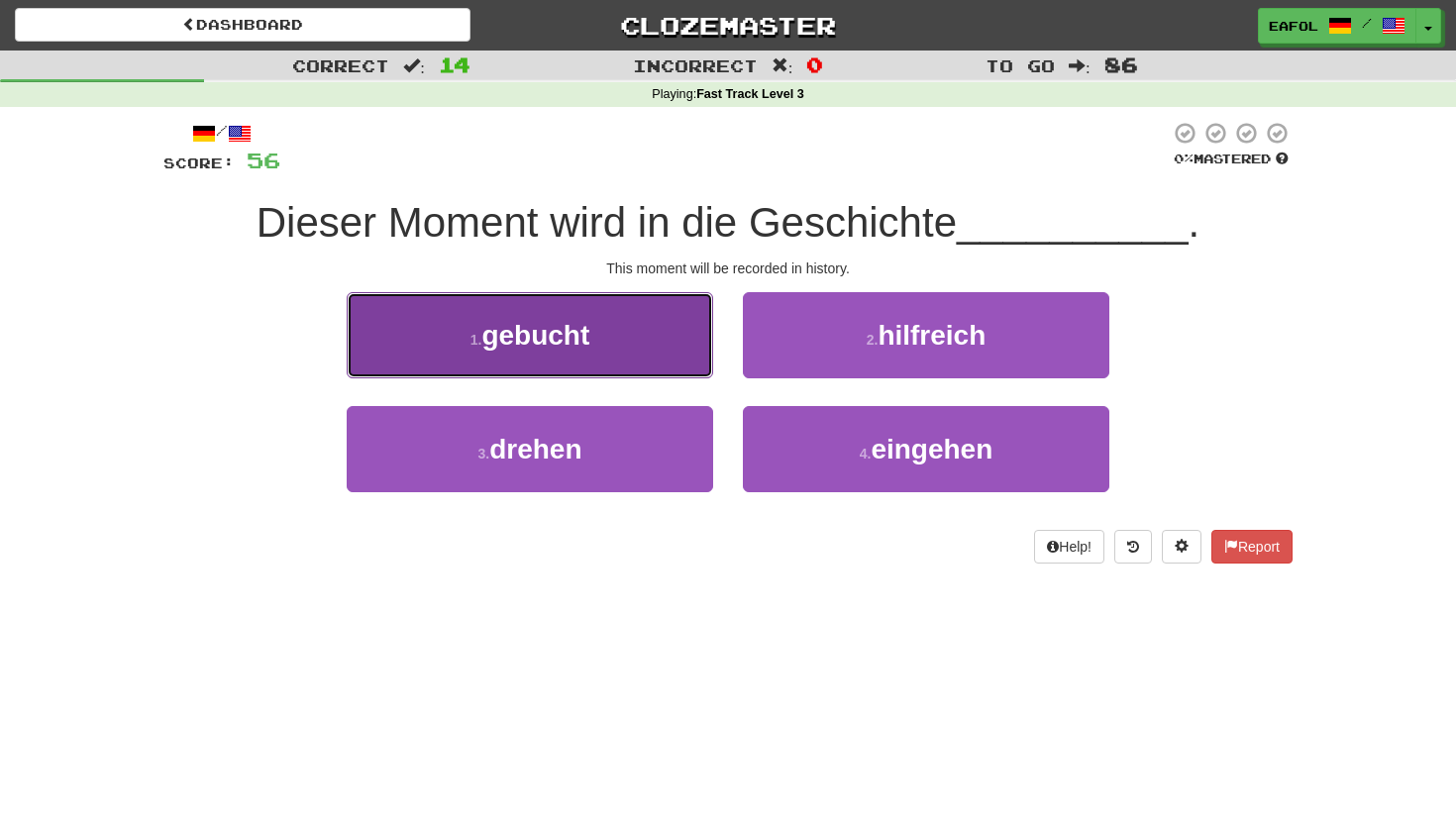 click on "gebucht" at bounding box center [535, 335] 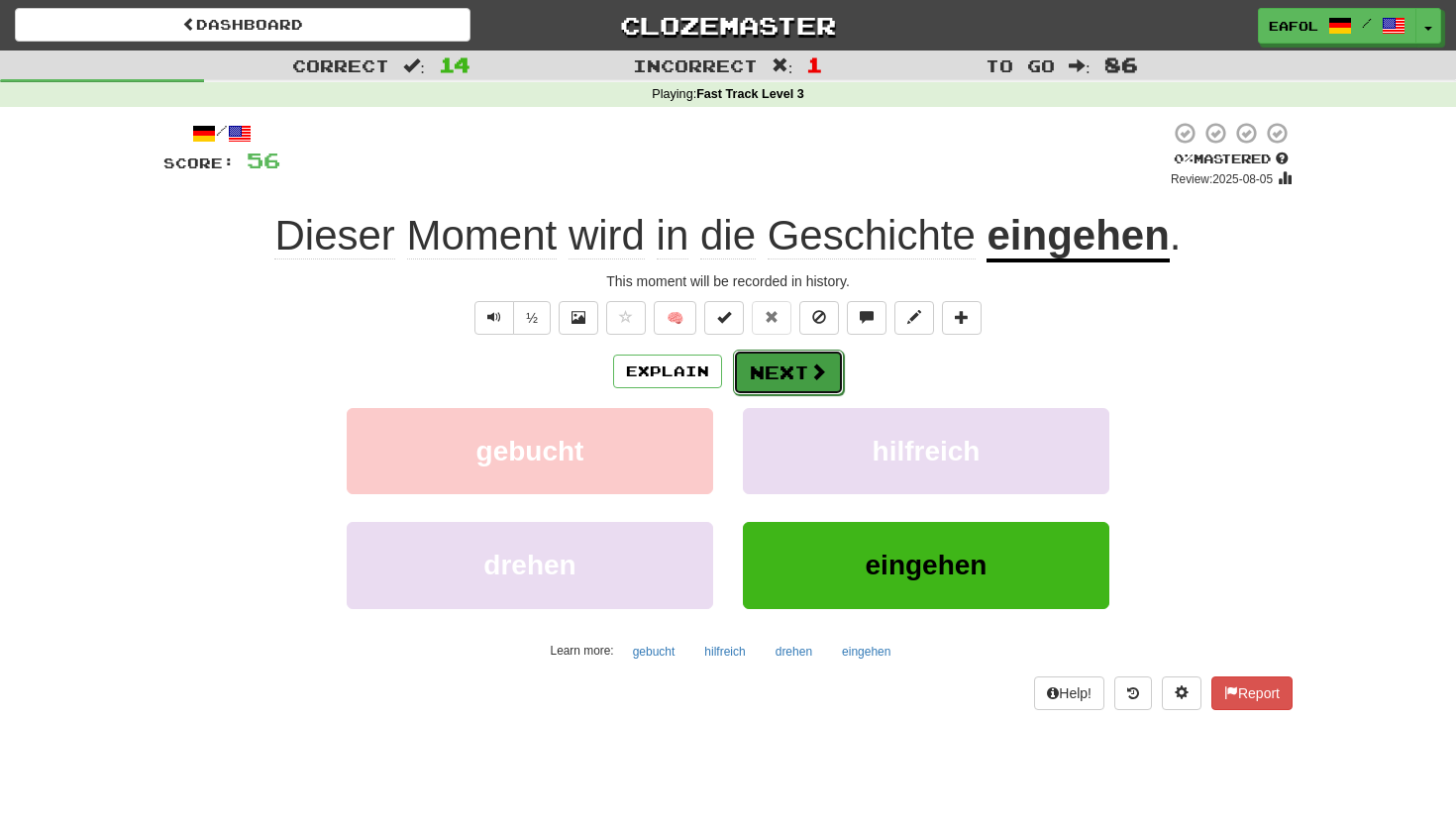 click on "Next" at bounding box center [788, 372] 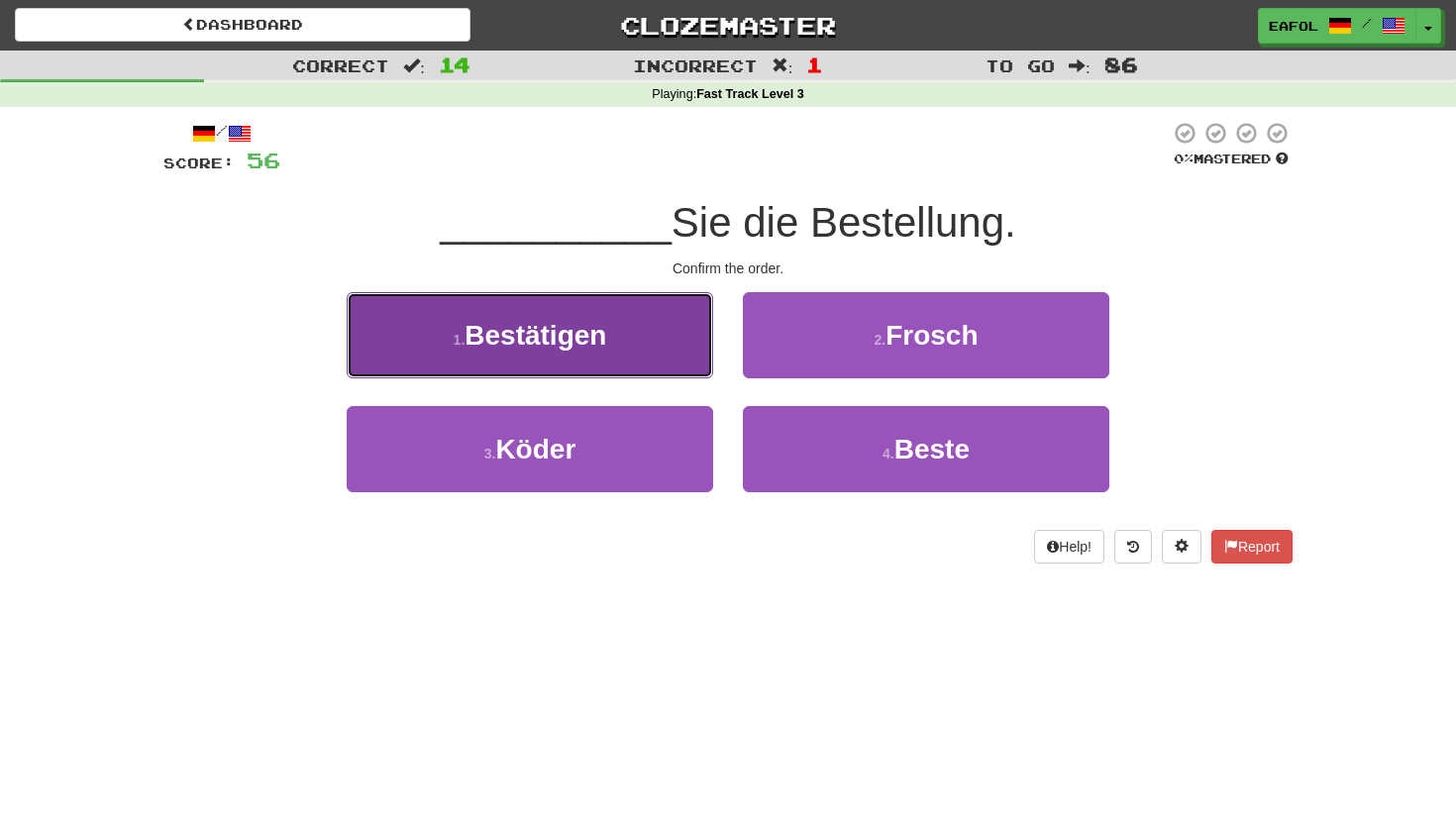 click on "1 .  Bestätigen" at bounding box center (530, 335) 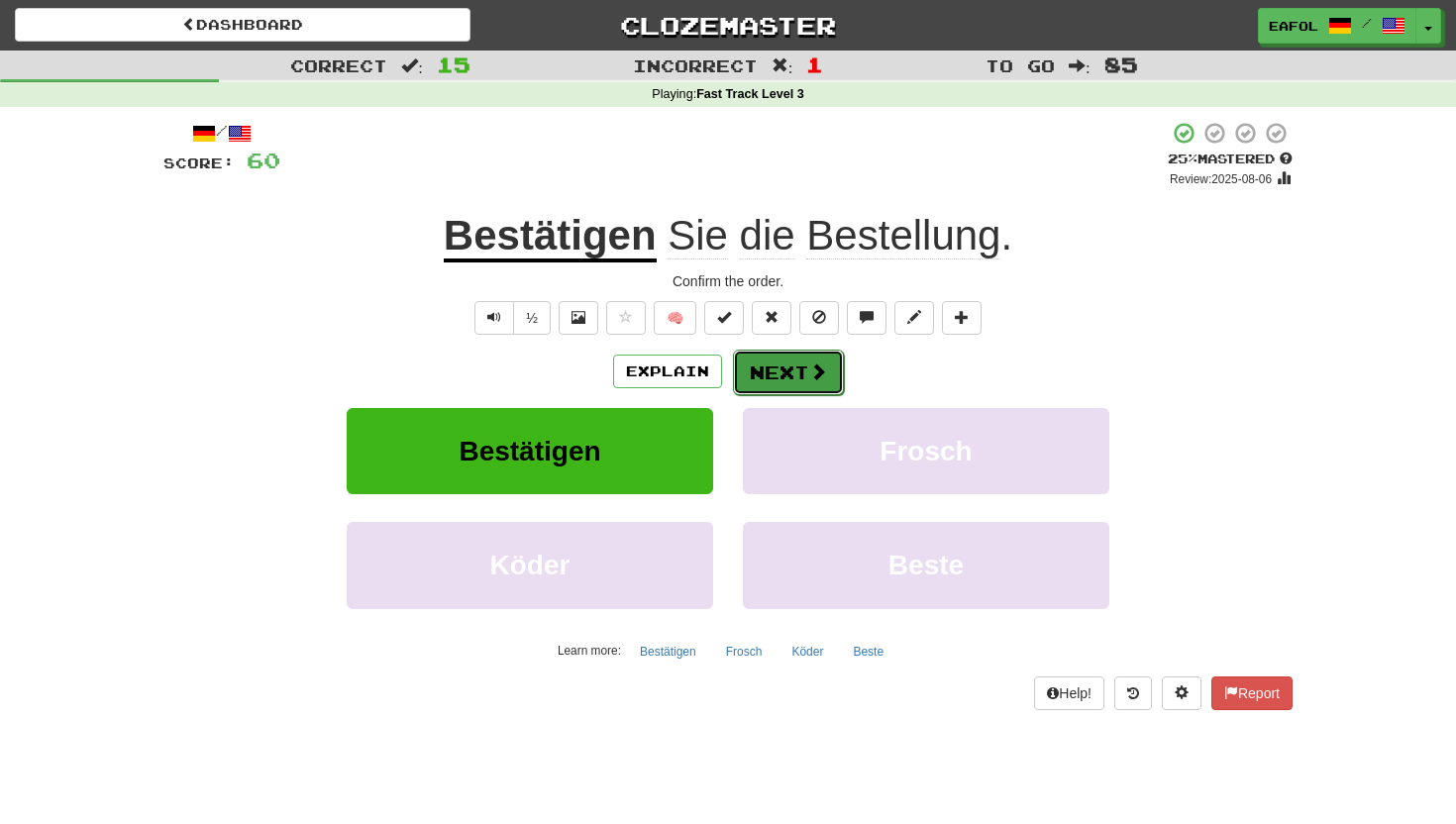 click on "Next" at bounding box center (788, 372) 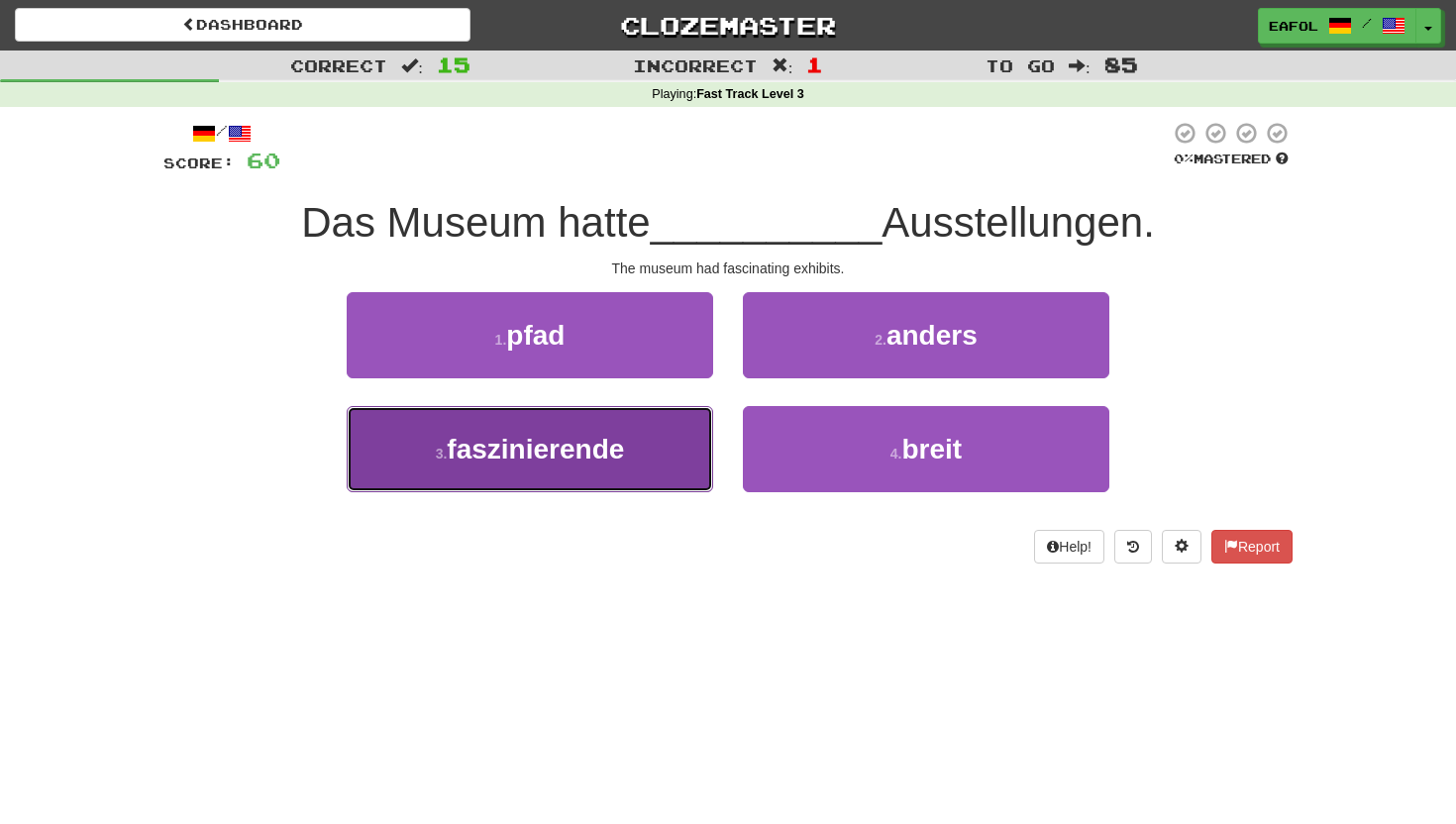click on "faszinierende" at bounding box center (535, 449) 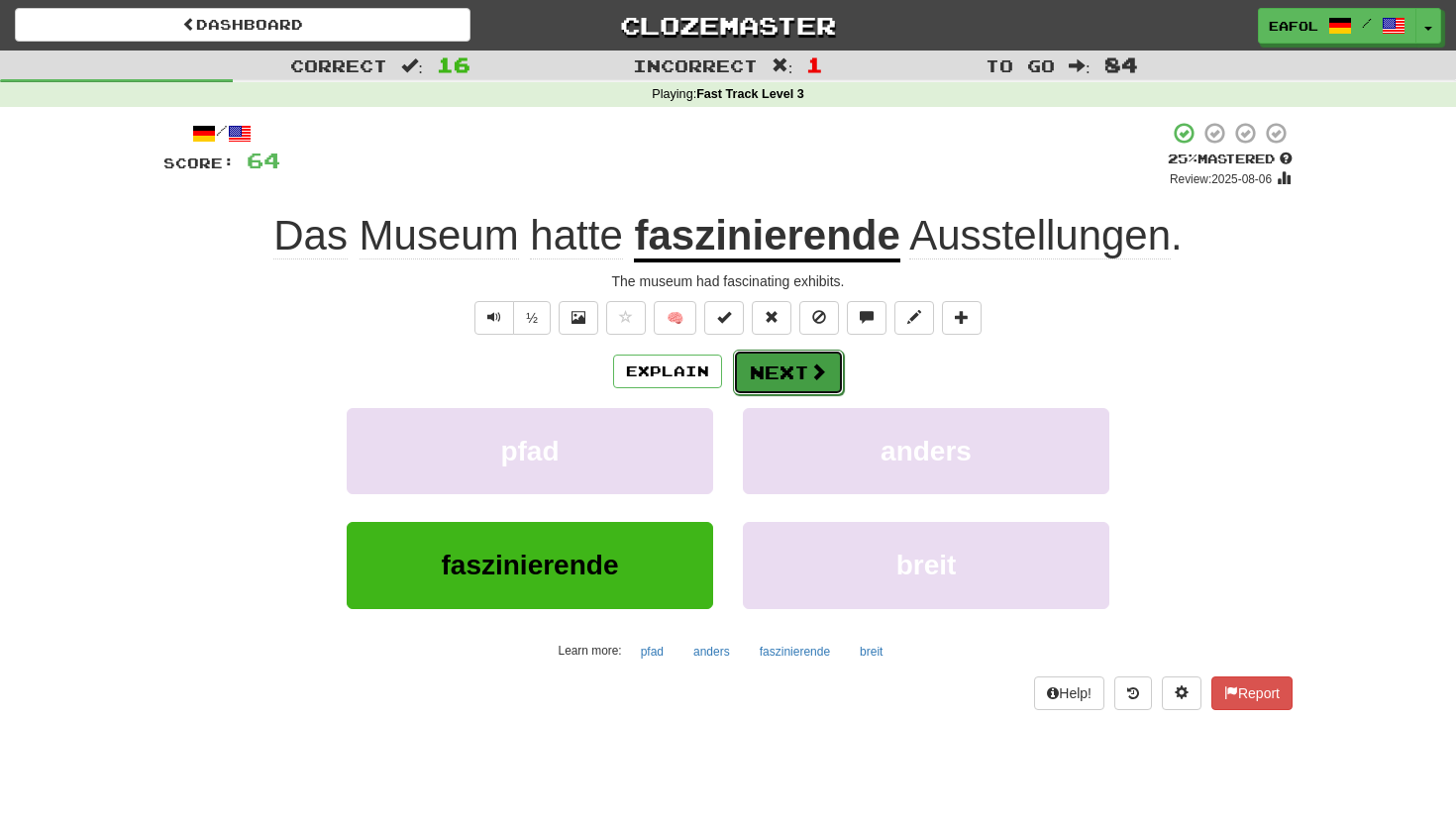 click on "Next" at bounding box center (788, 372) 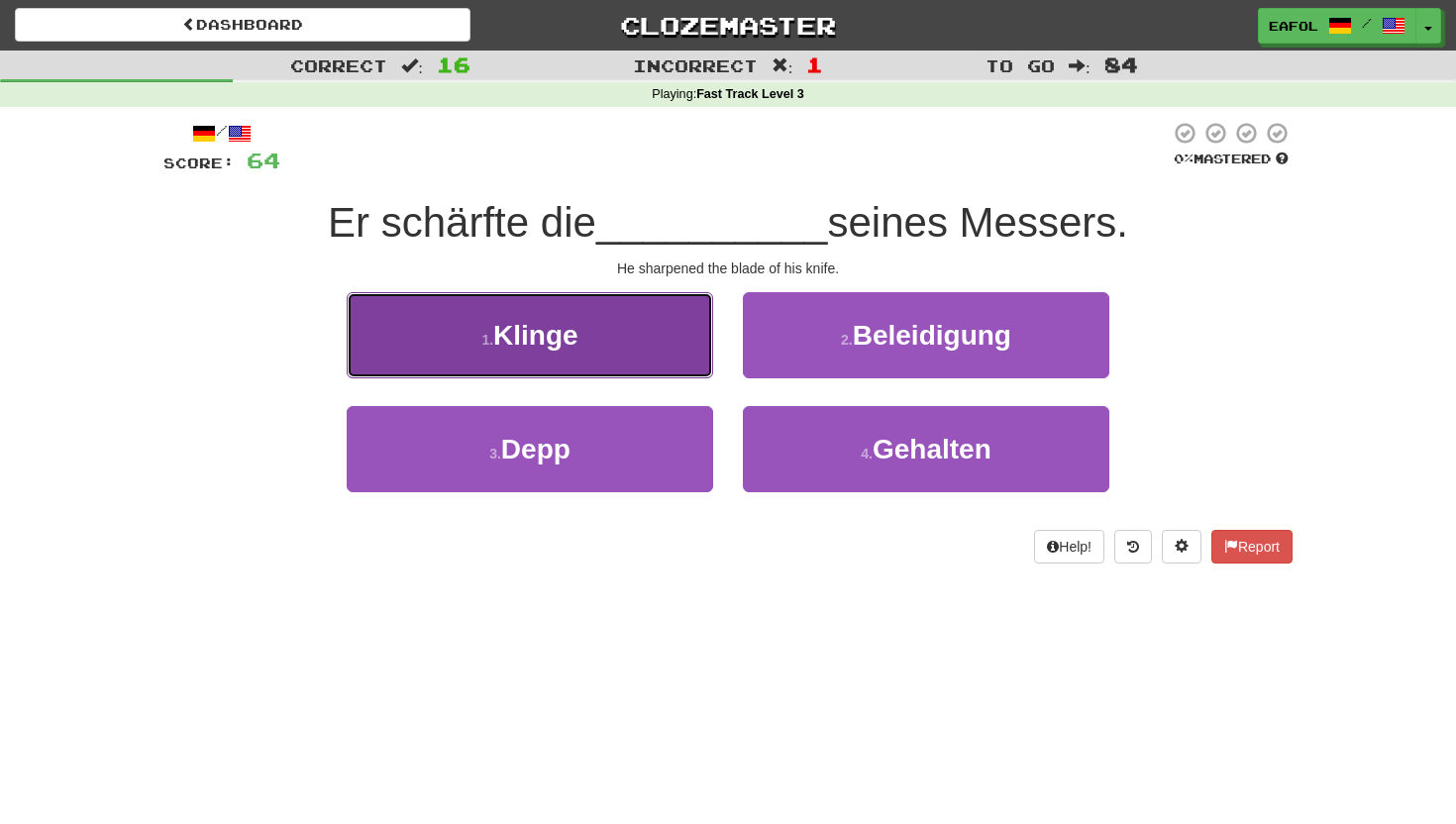 click on "1 .  Klinge" at bounding box center (530, 335) 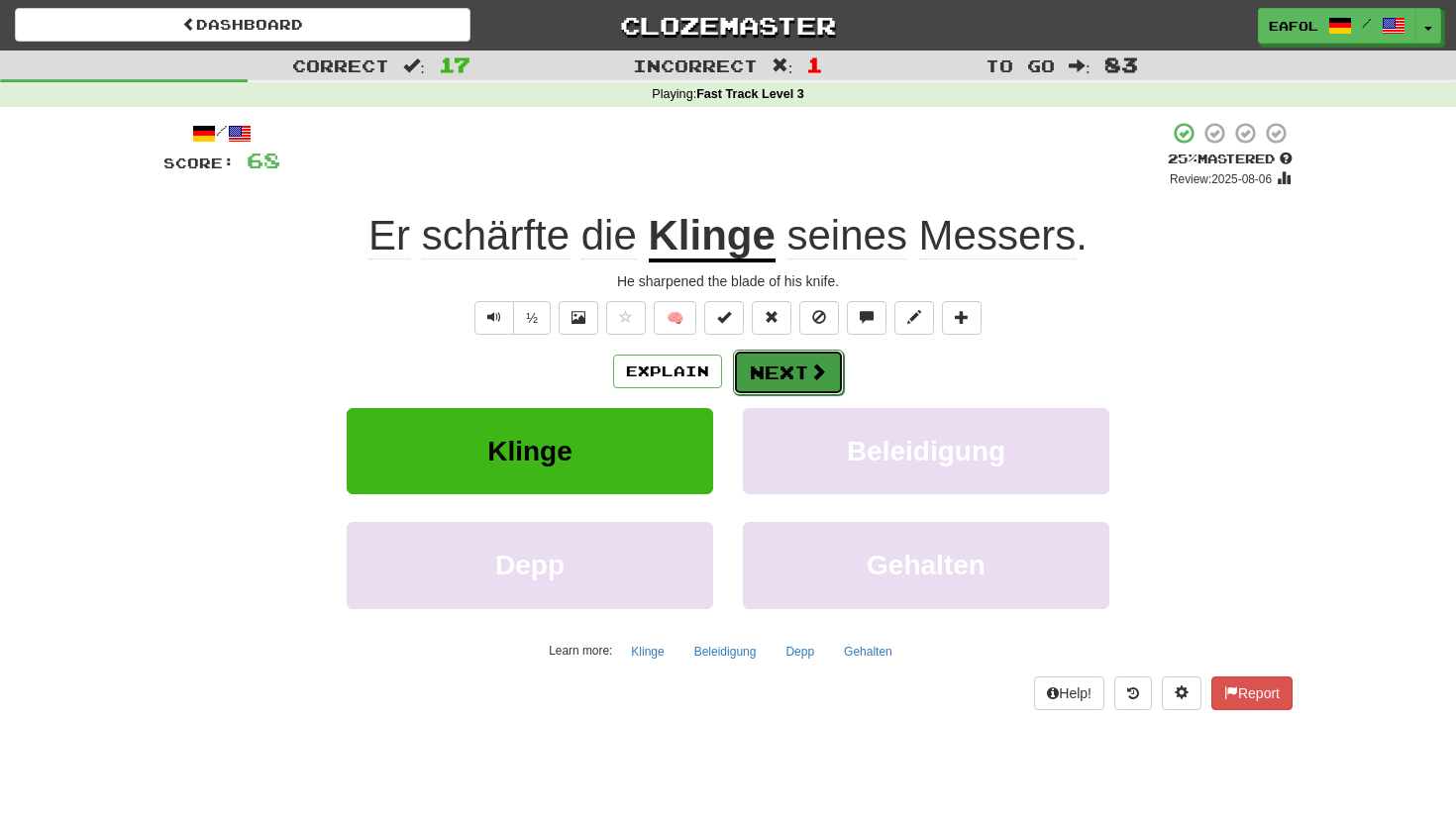 click on "Next" at bounding box center (788, 372) 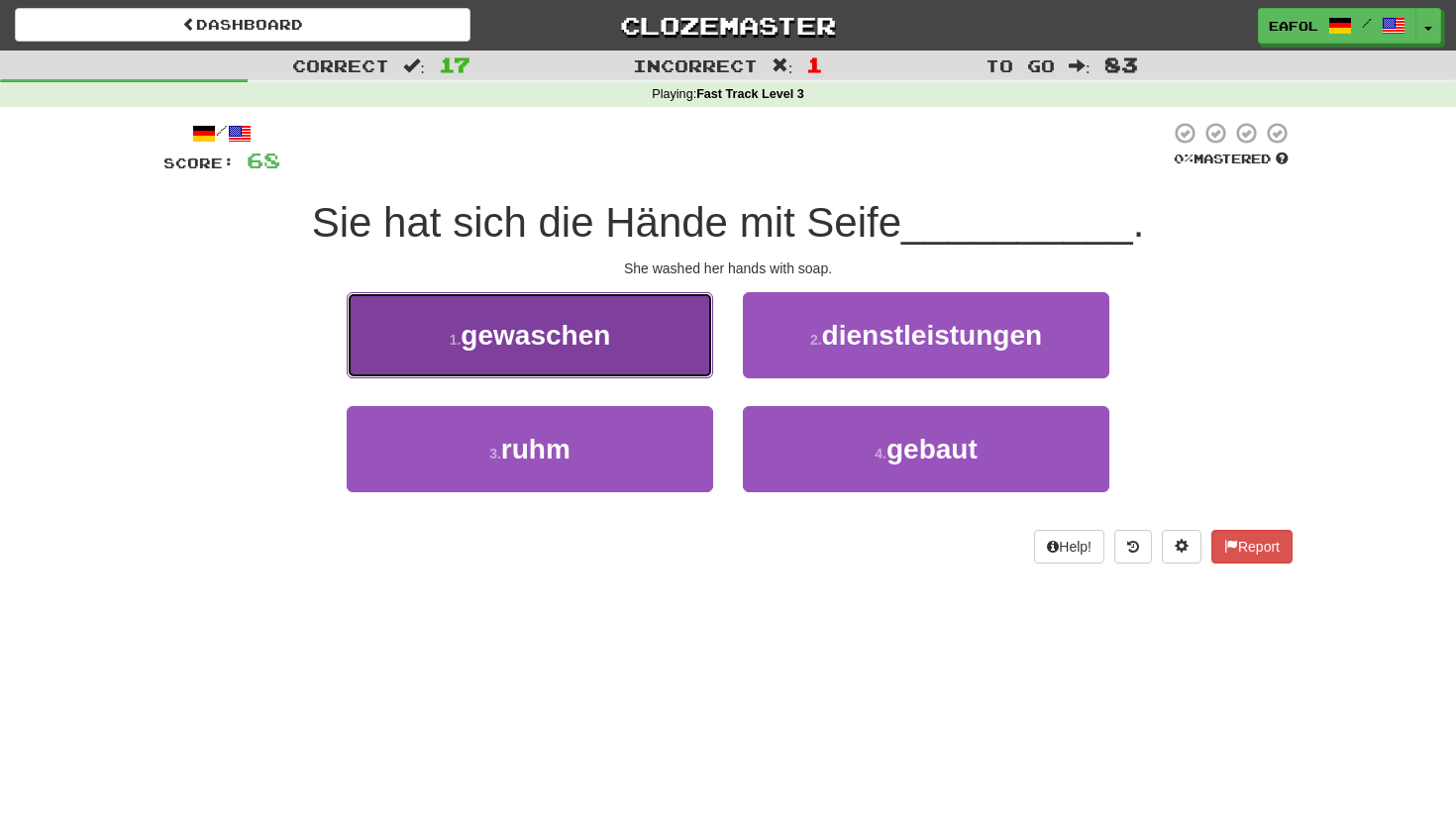 click on "gewaschen" at bounding box center (535, 335) 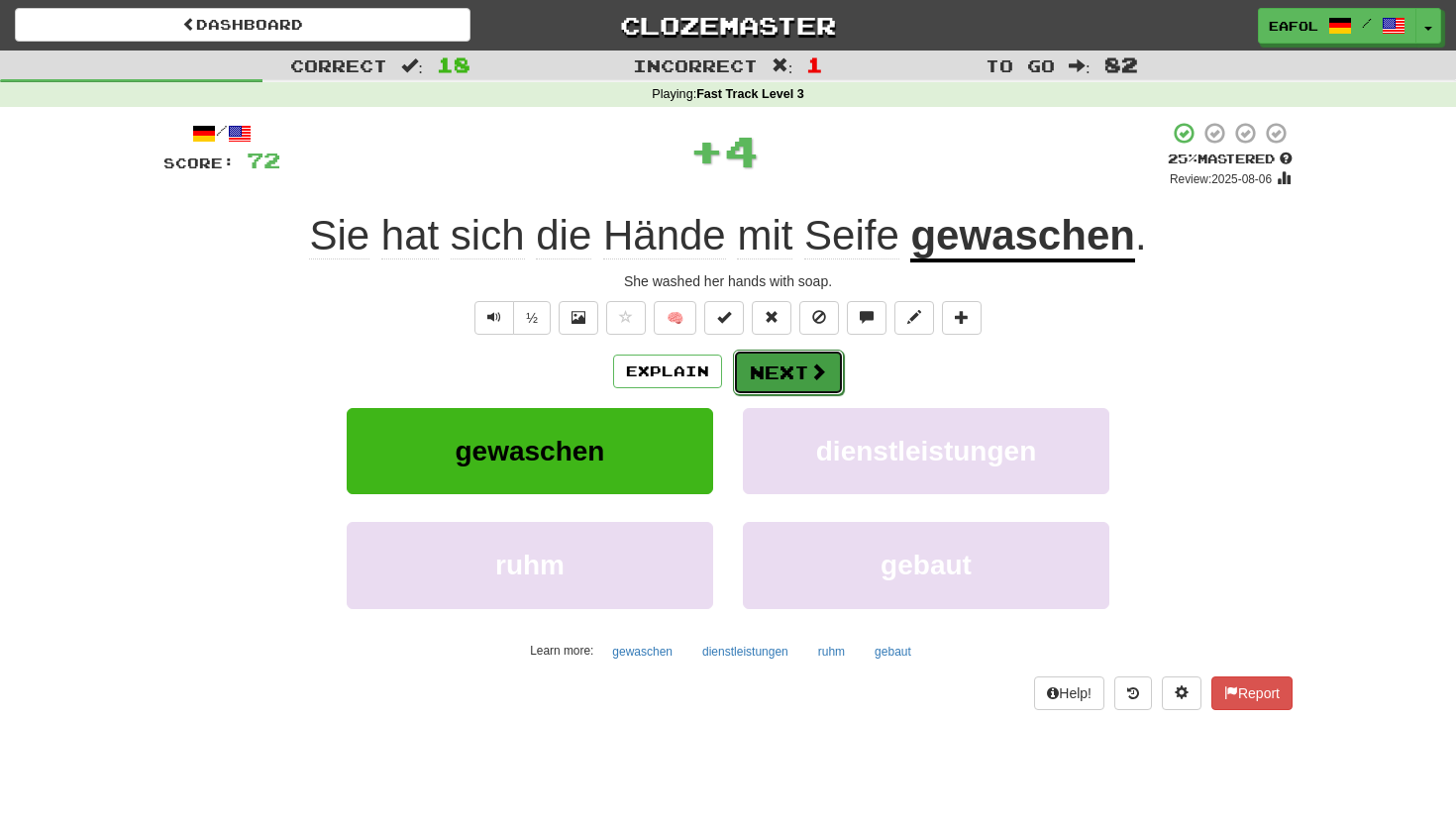 click on "Next" at bounding box center (788, 372) 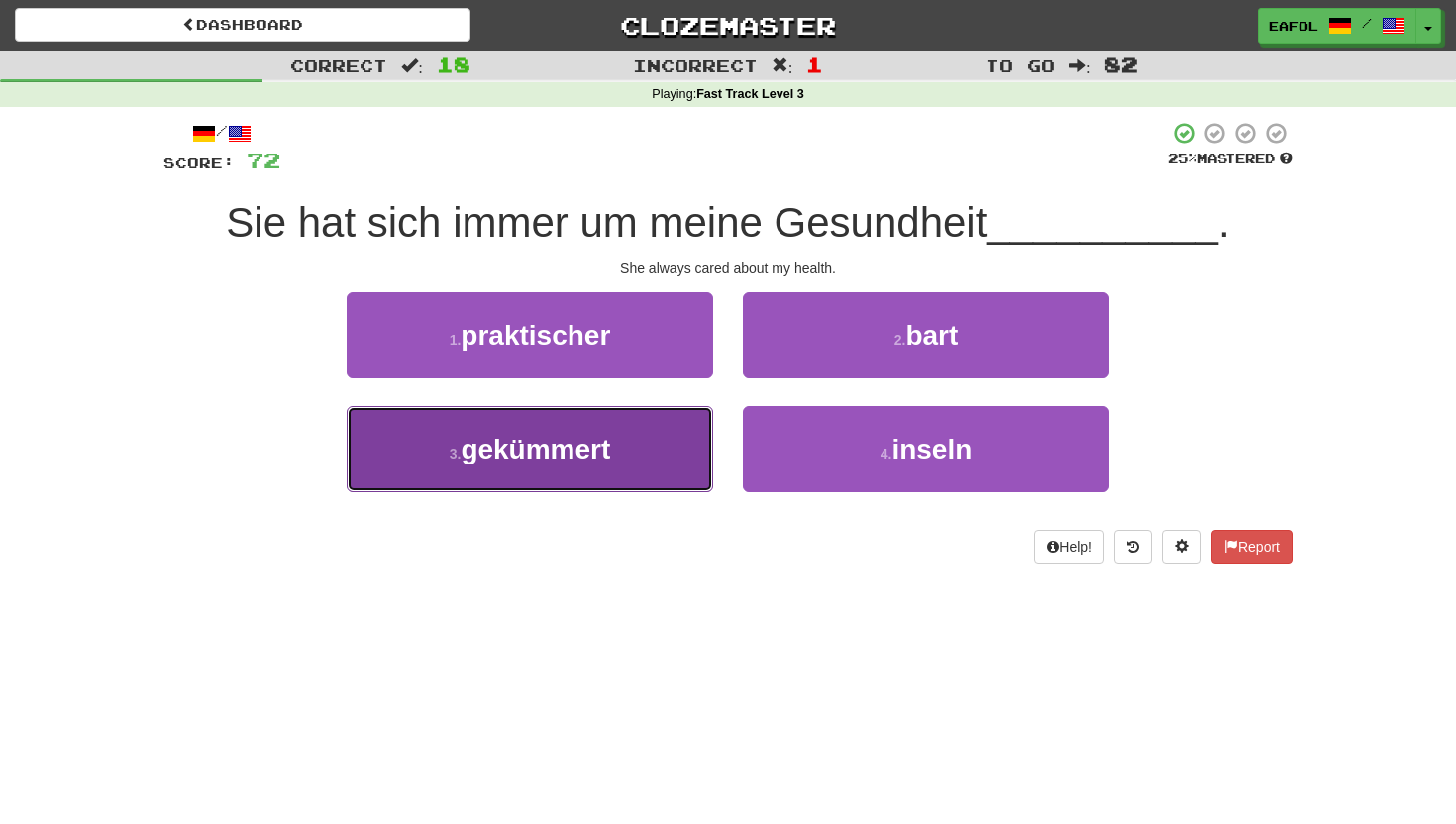 click on "gekümmert" at bounding box center (535, 449) 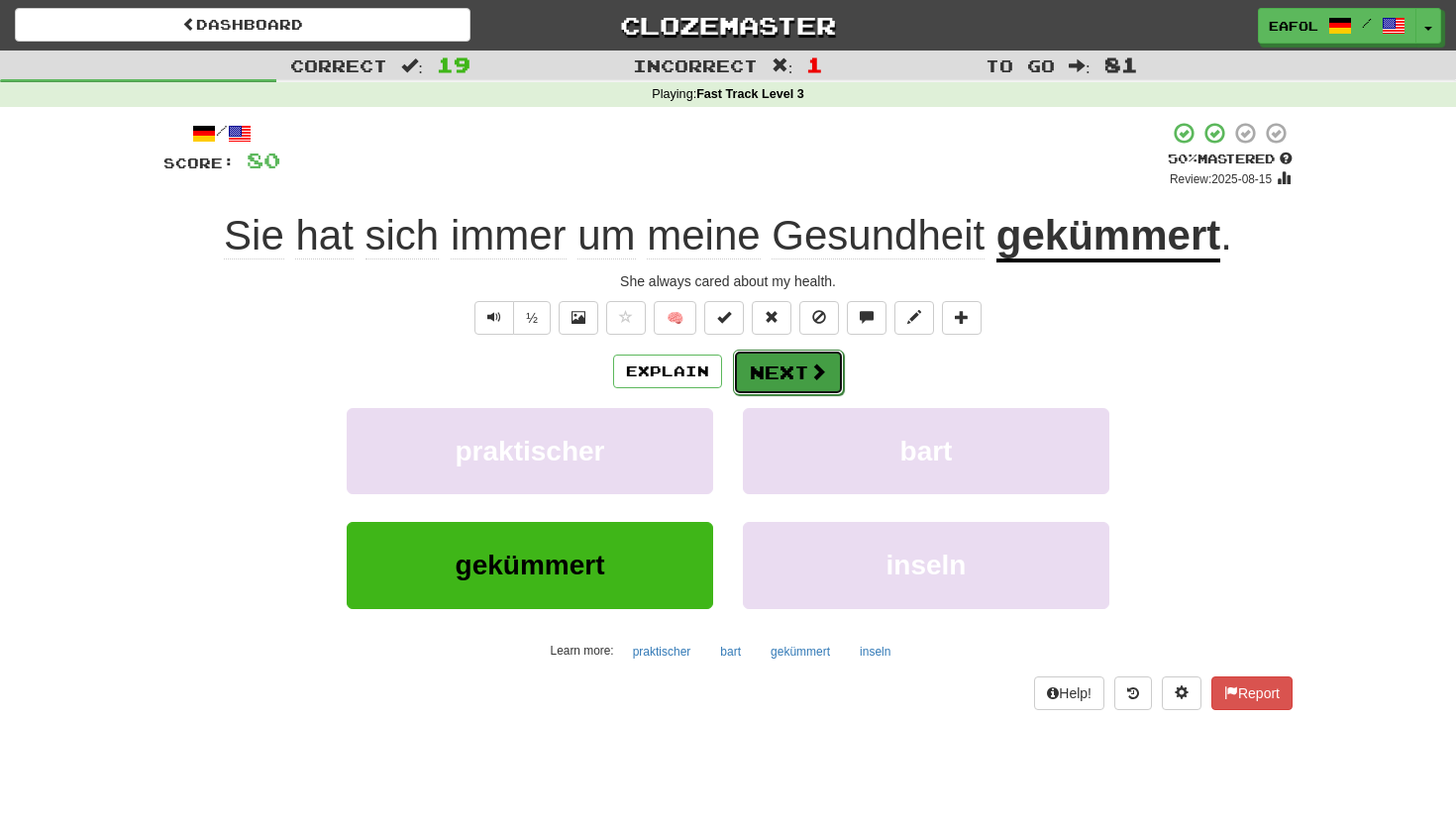 click on "Next" at bounding box center [788, 372] 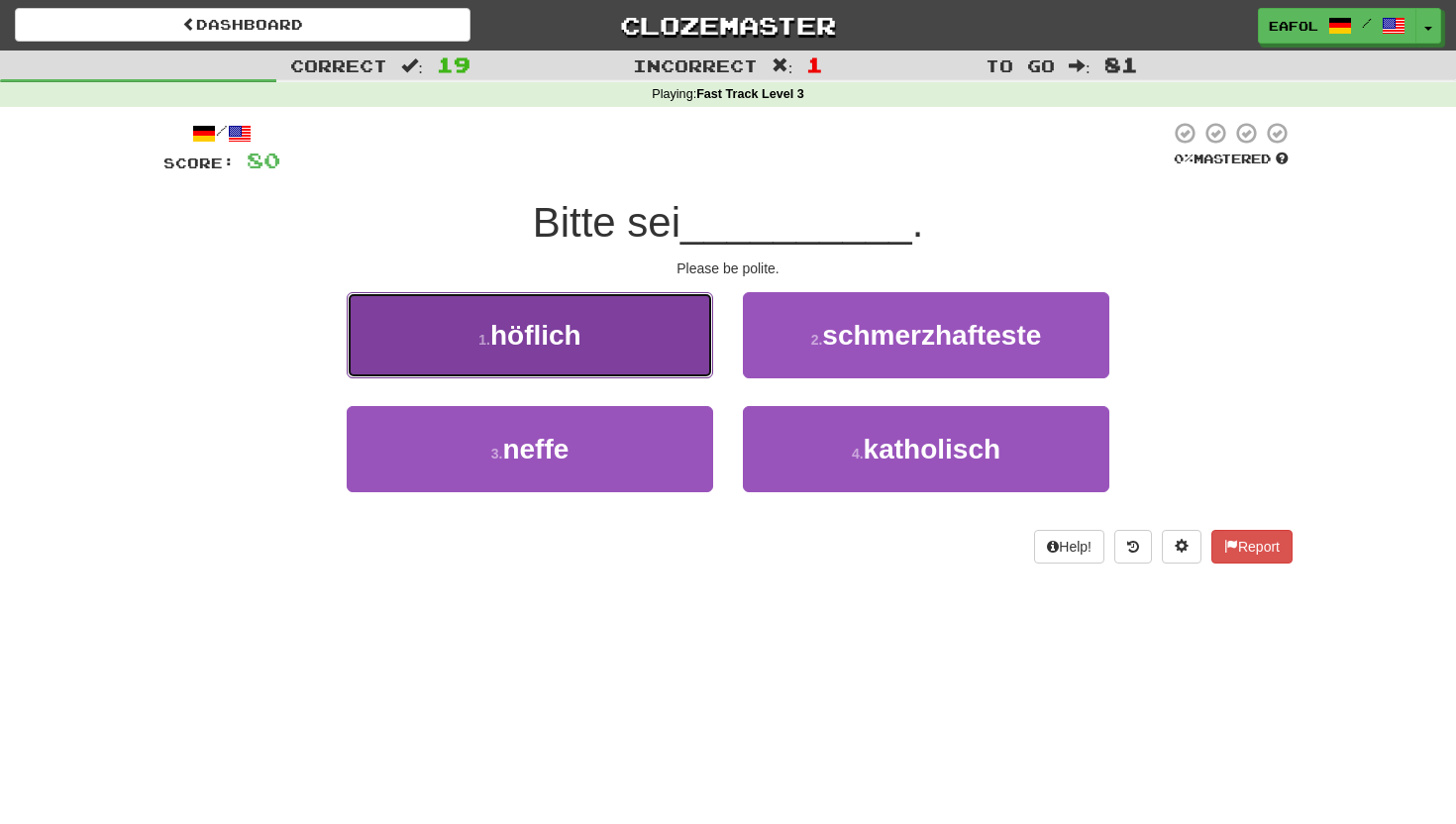 click on "höflich" at bounding box center (536, 335) 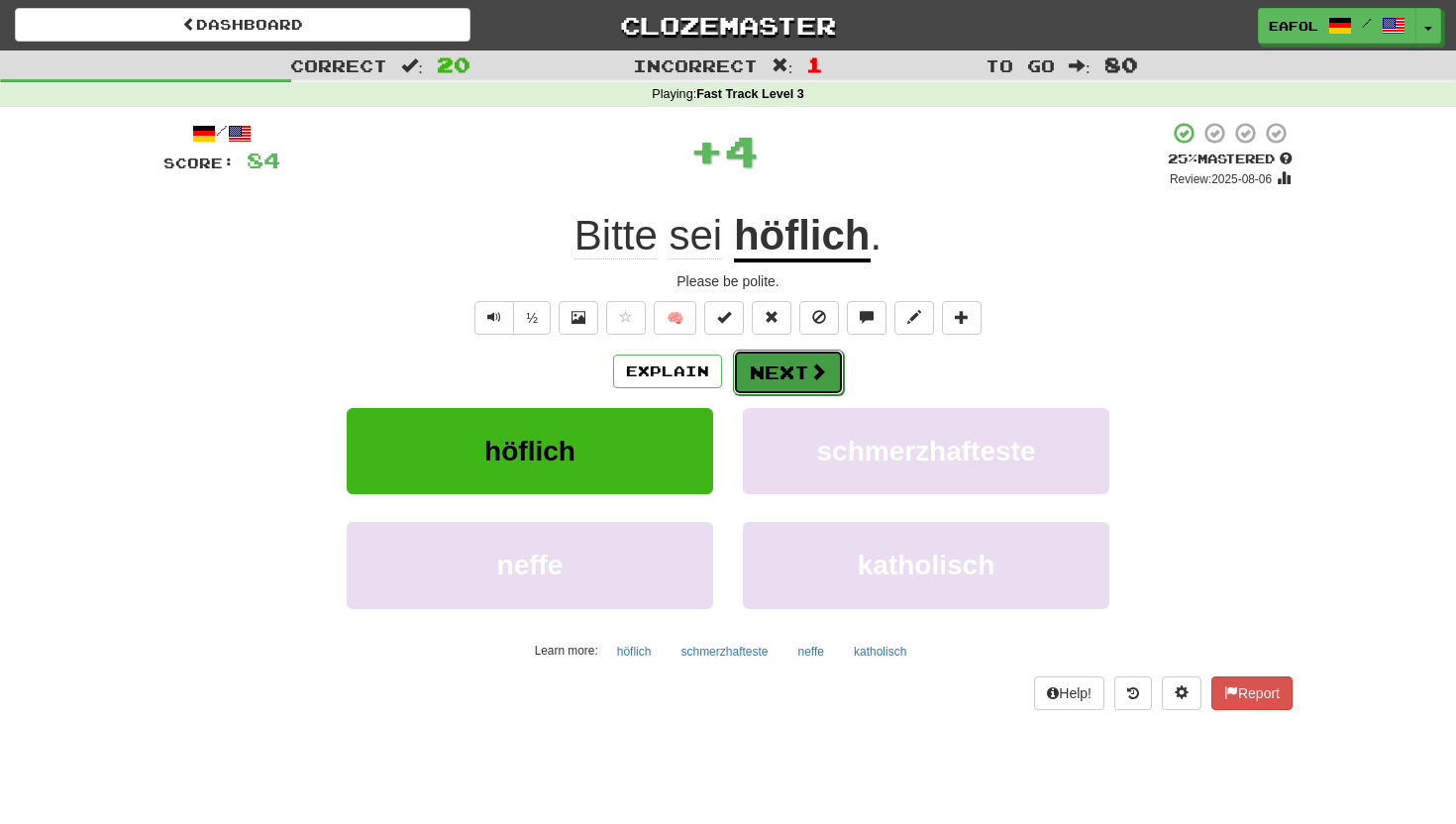 click on "Next" at bounding box center [788, 372] 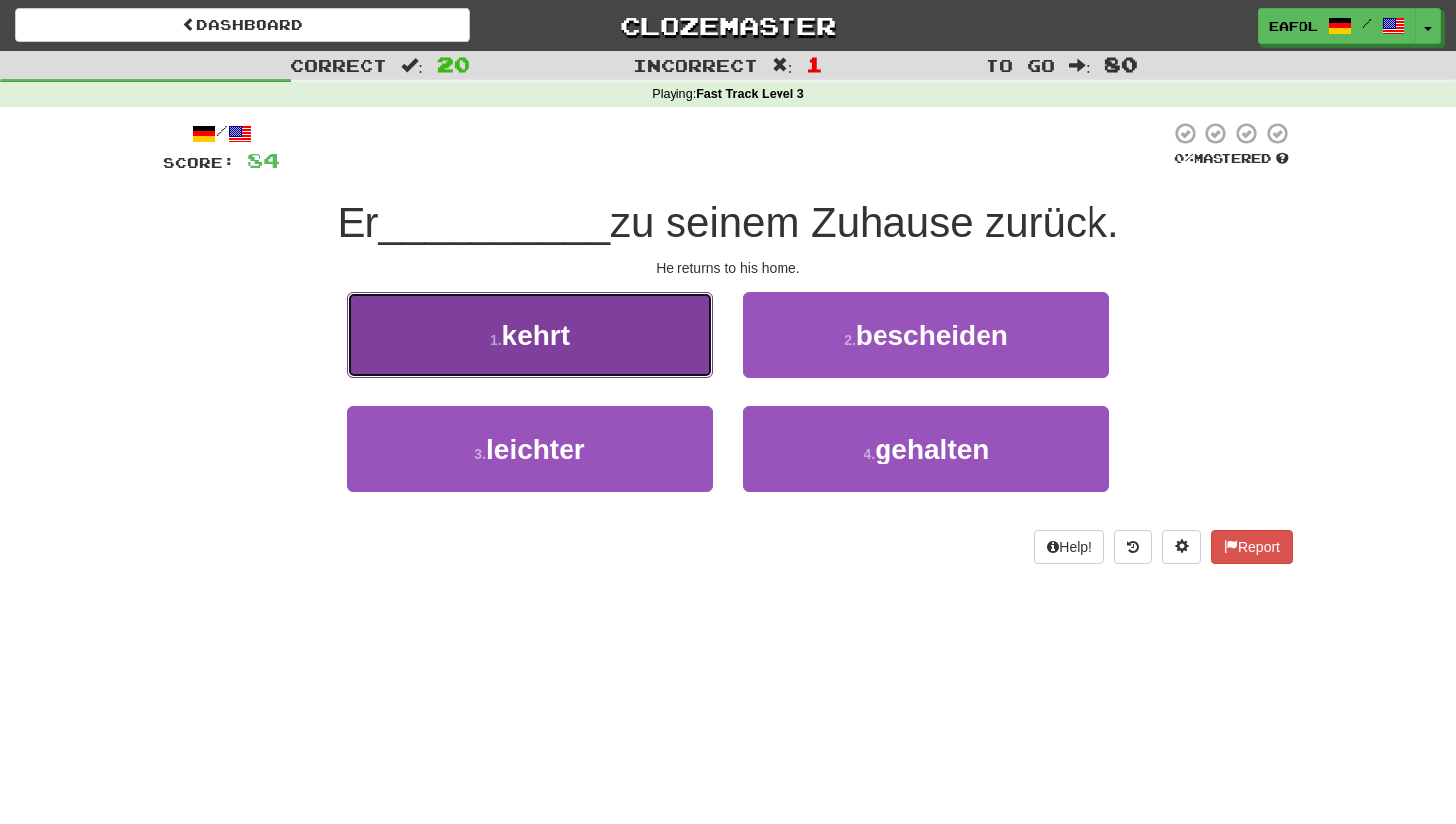 click on "kehrt" at bounding box center [536, 335] 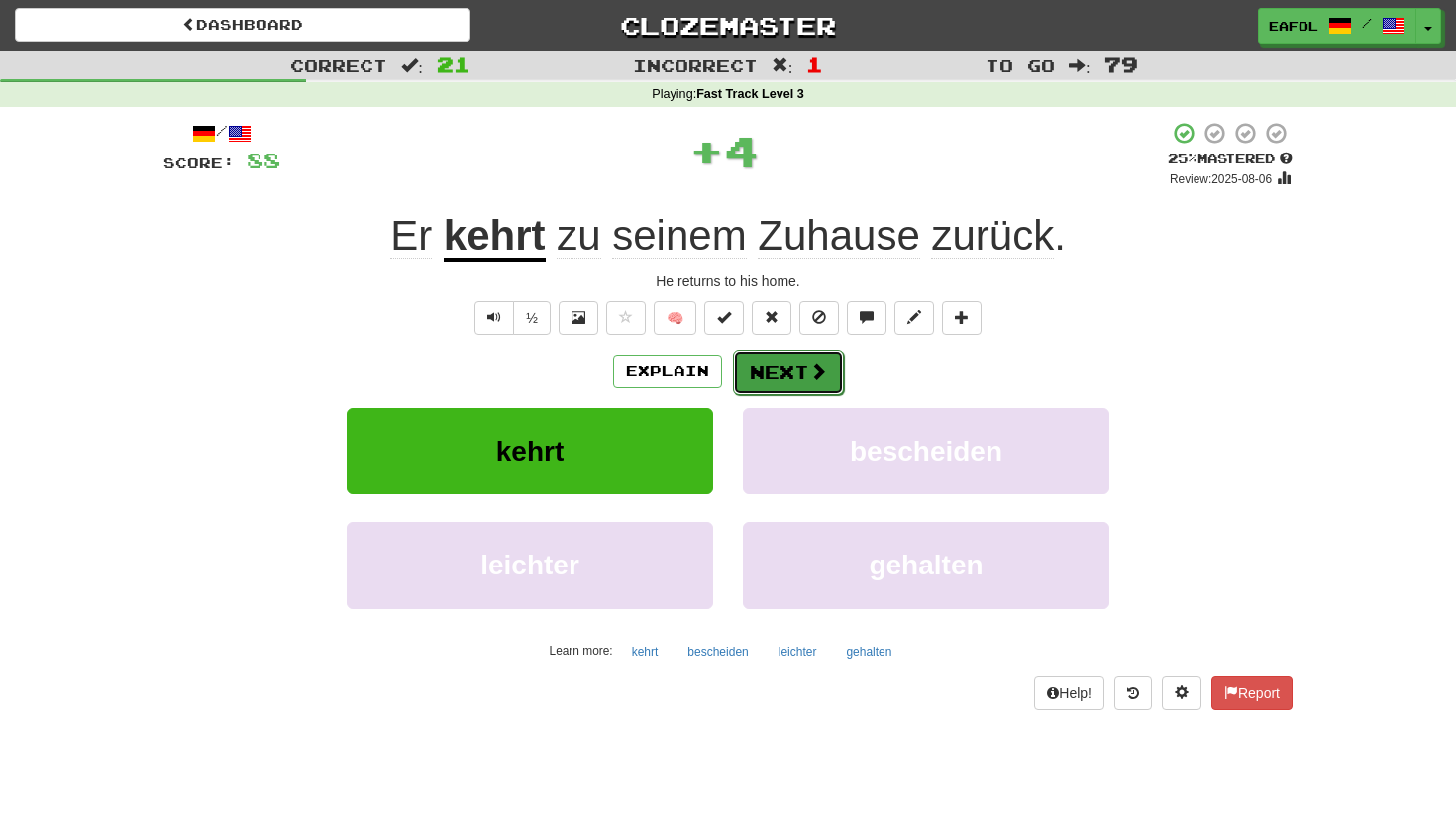 click on "Next" at bounding box center [788, 372] 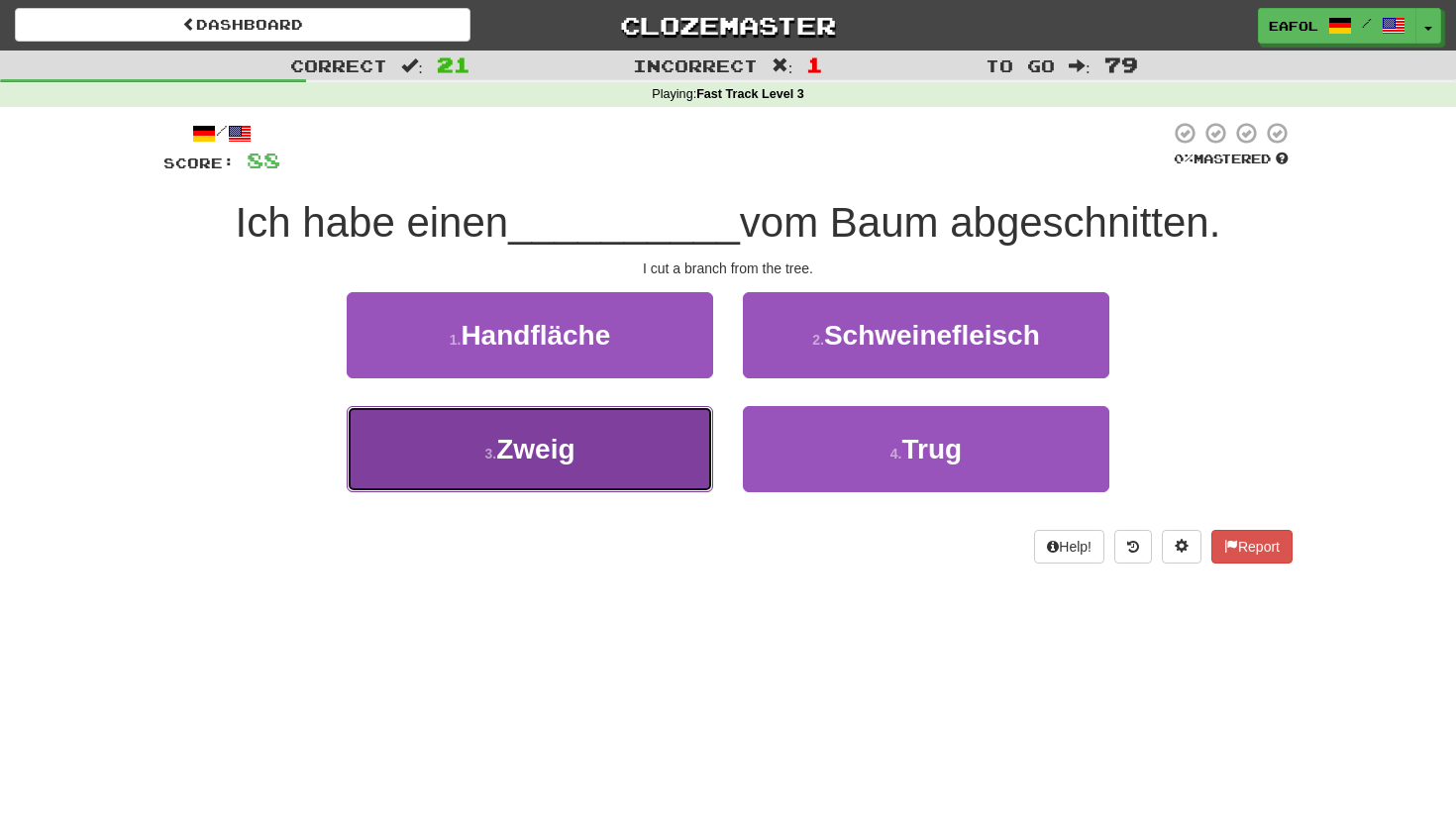 click on "Zweig" at bounding box center (535, 449) 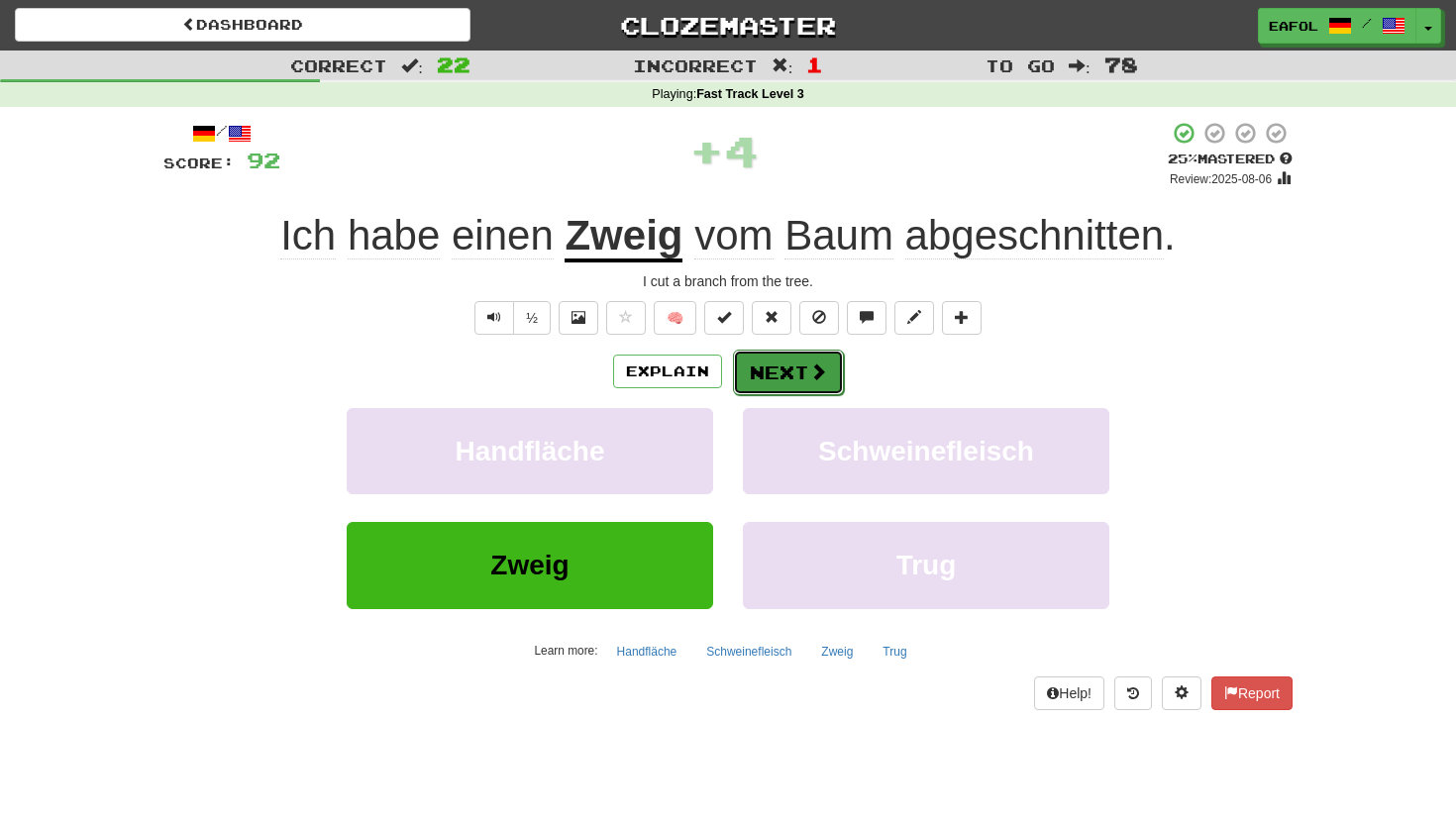 click on "Next" at bounding box center (788, 372) 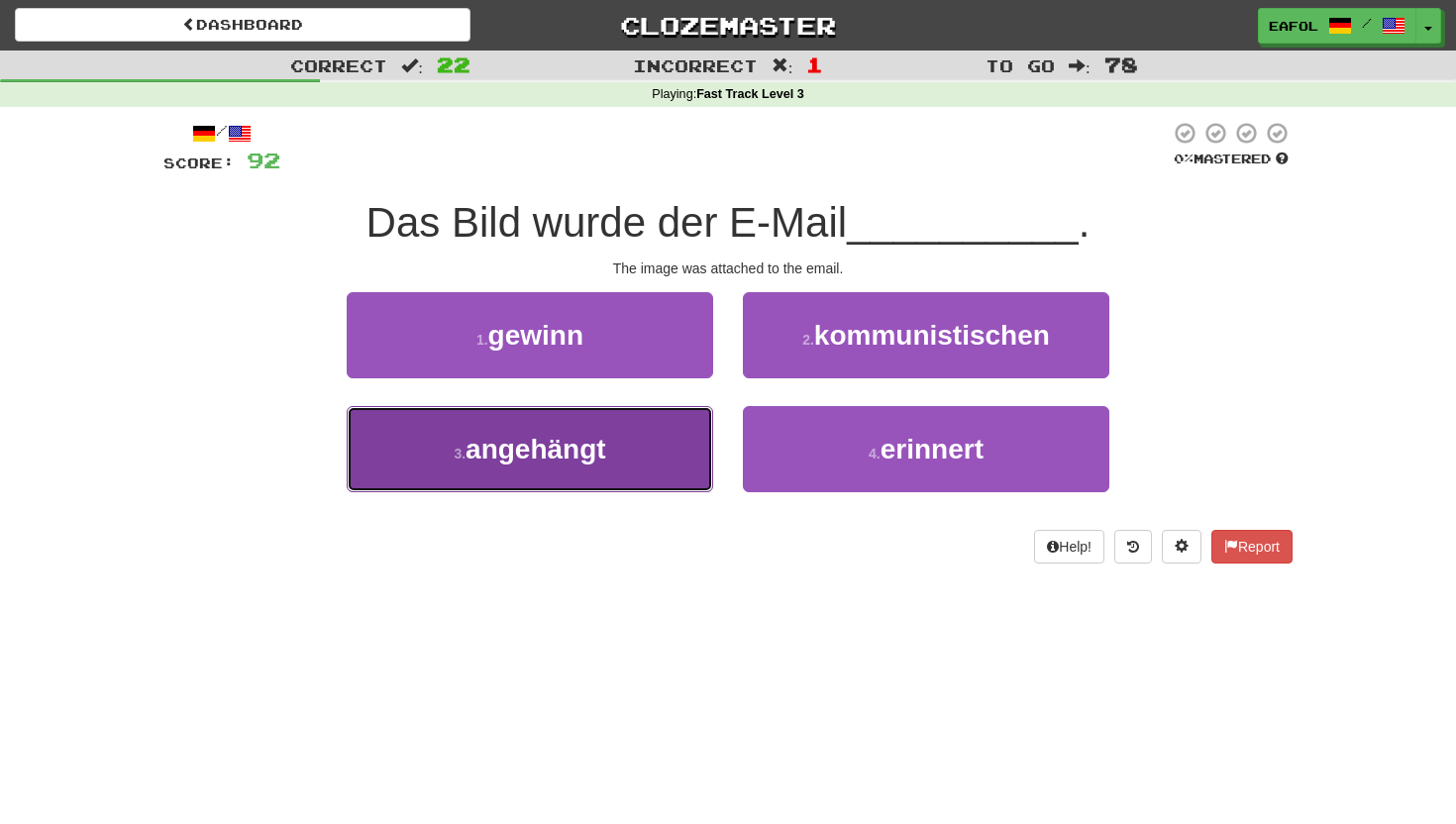 click on "angehängt" at bounding box center [536, 449] 